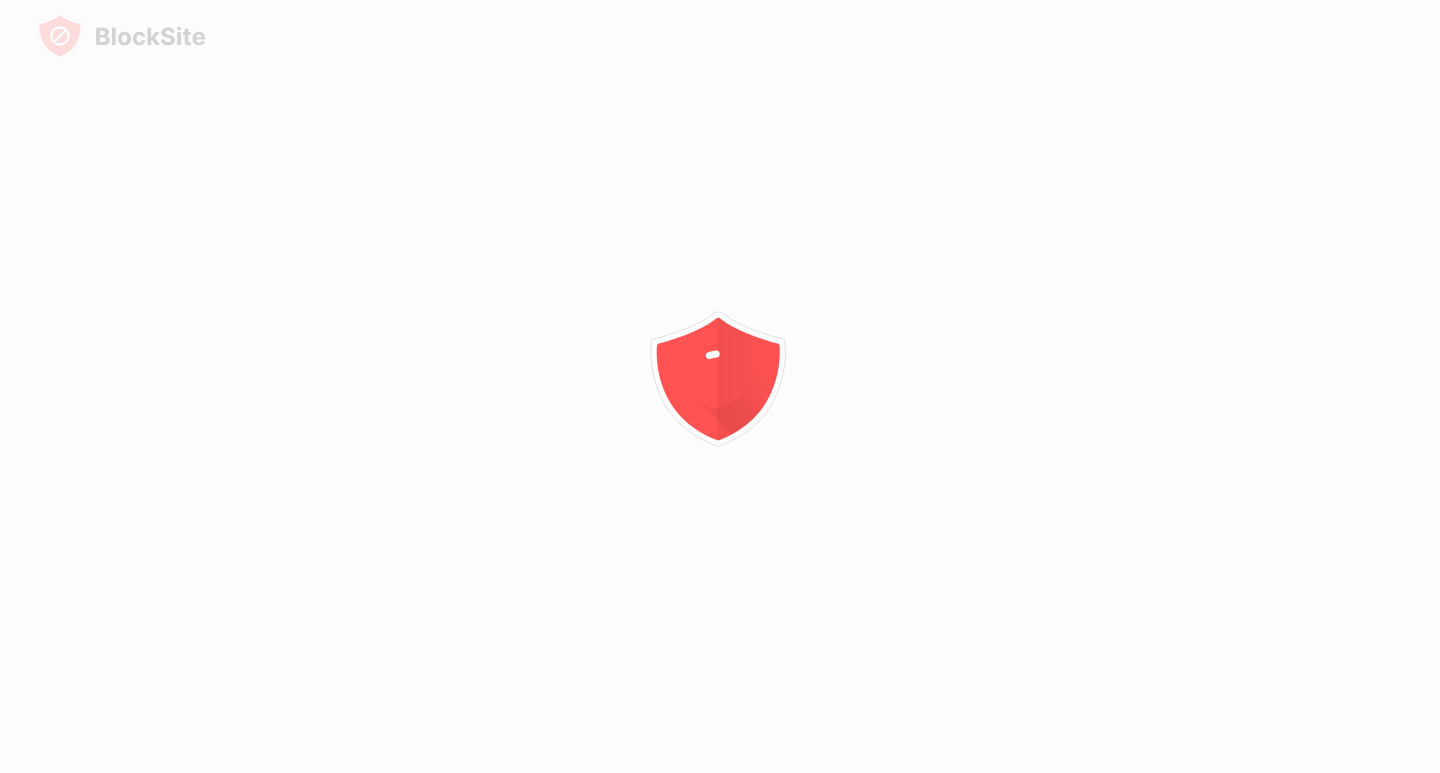 scroll, scrollTop: 0, scrollLeft: 0, axis: both 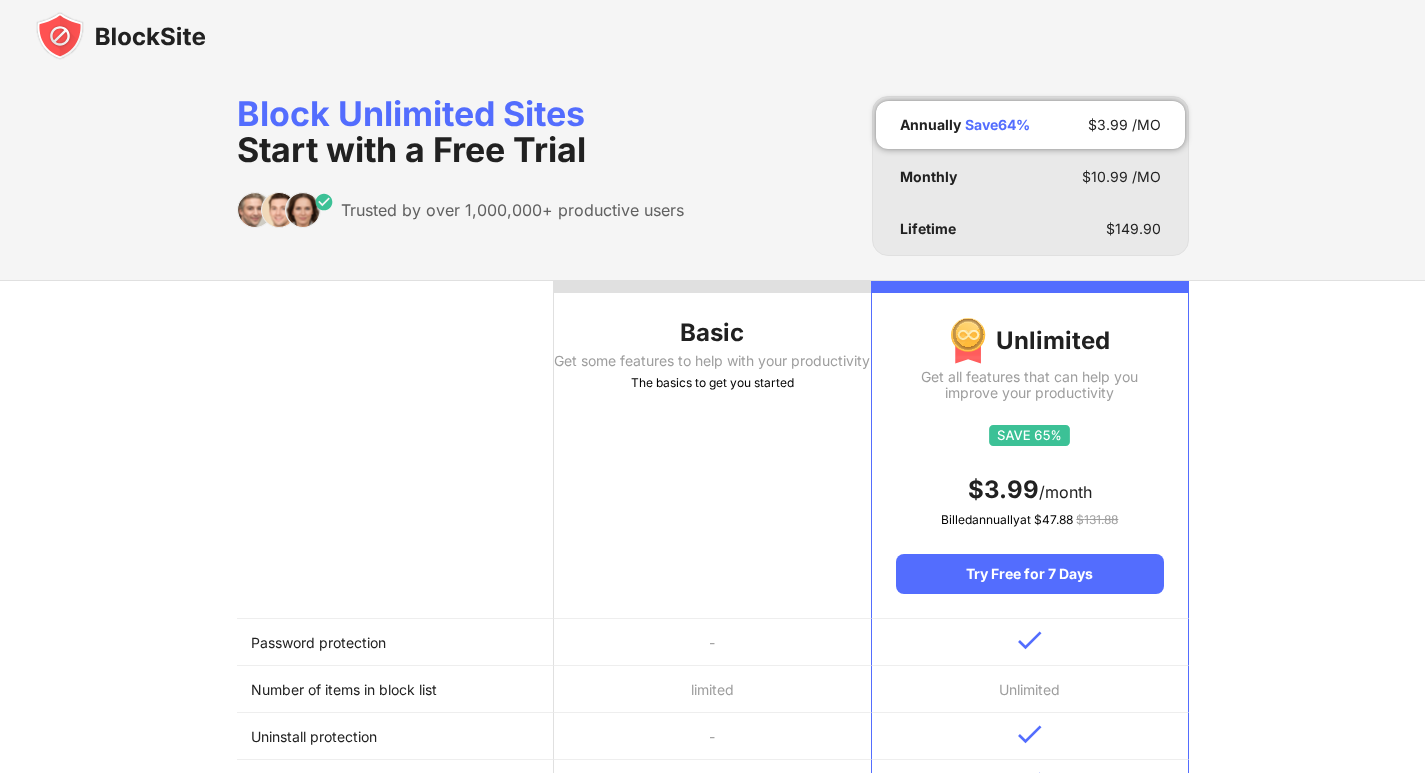 click at bounding box center (121, 36) 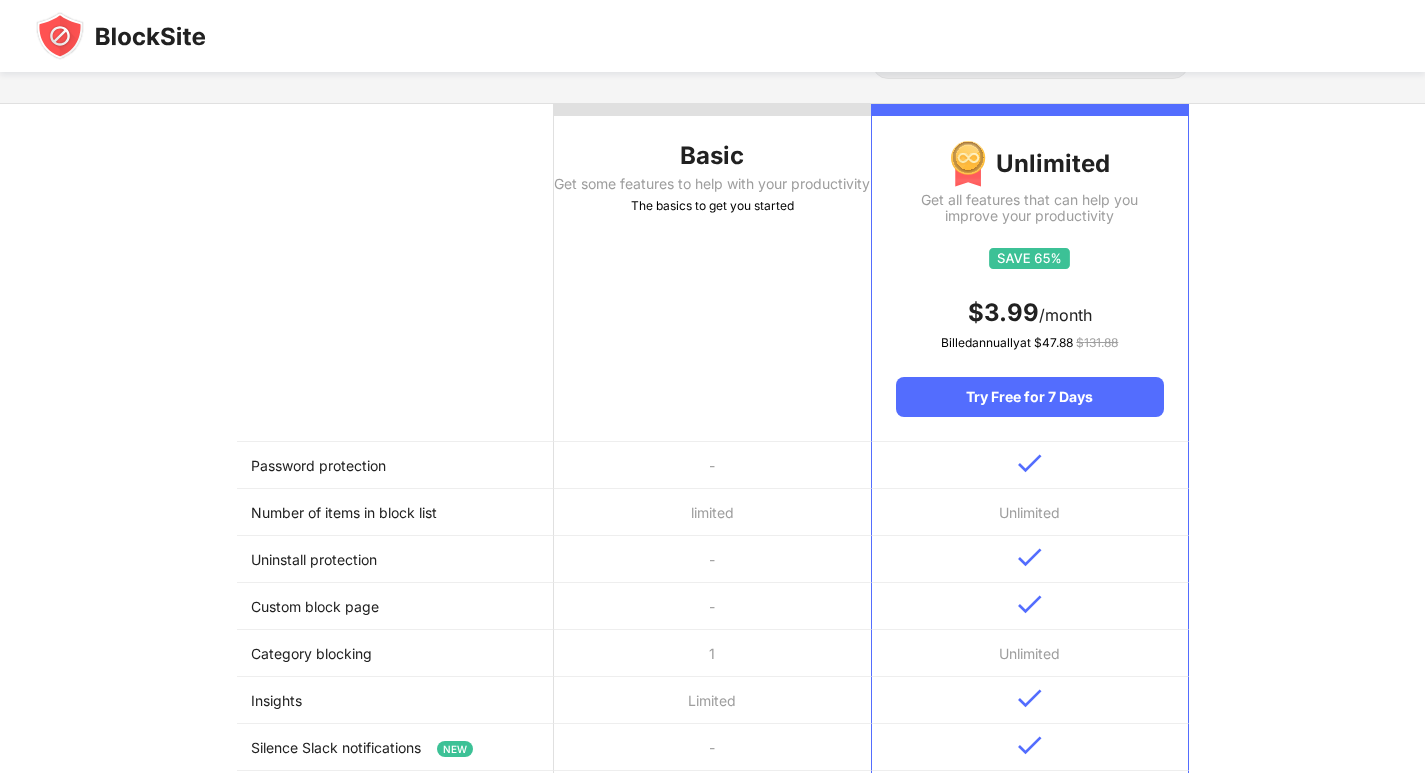 scroll, scrollTop: 0, scrollLeft: 0, axis: both 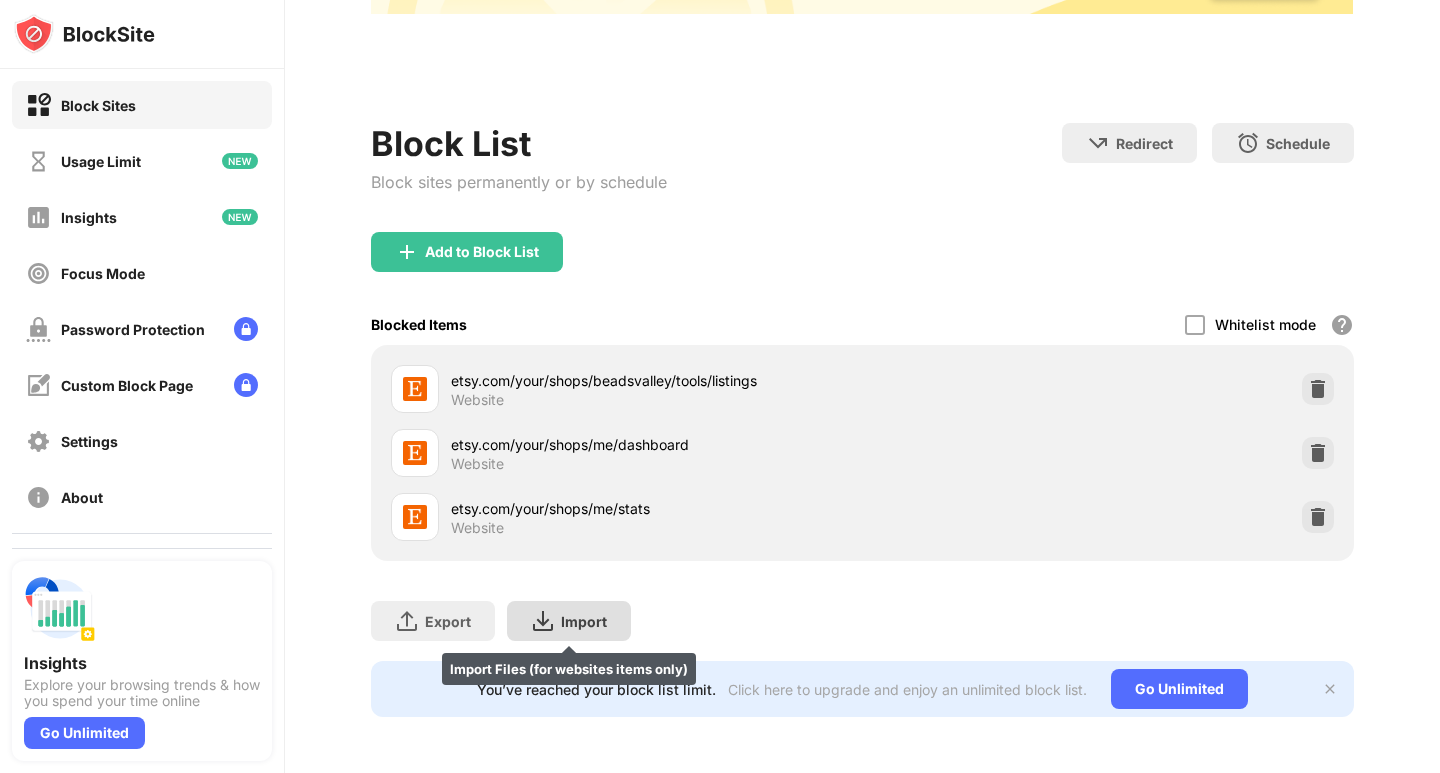 click on "Import" at bounding box center [584, 621] 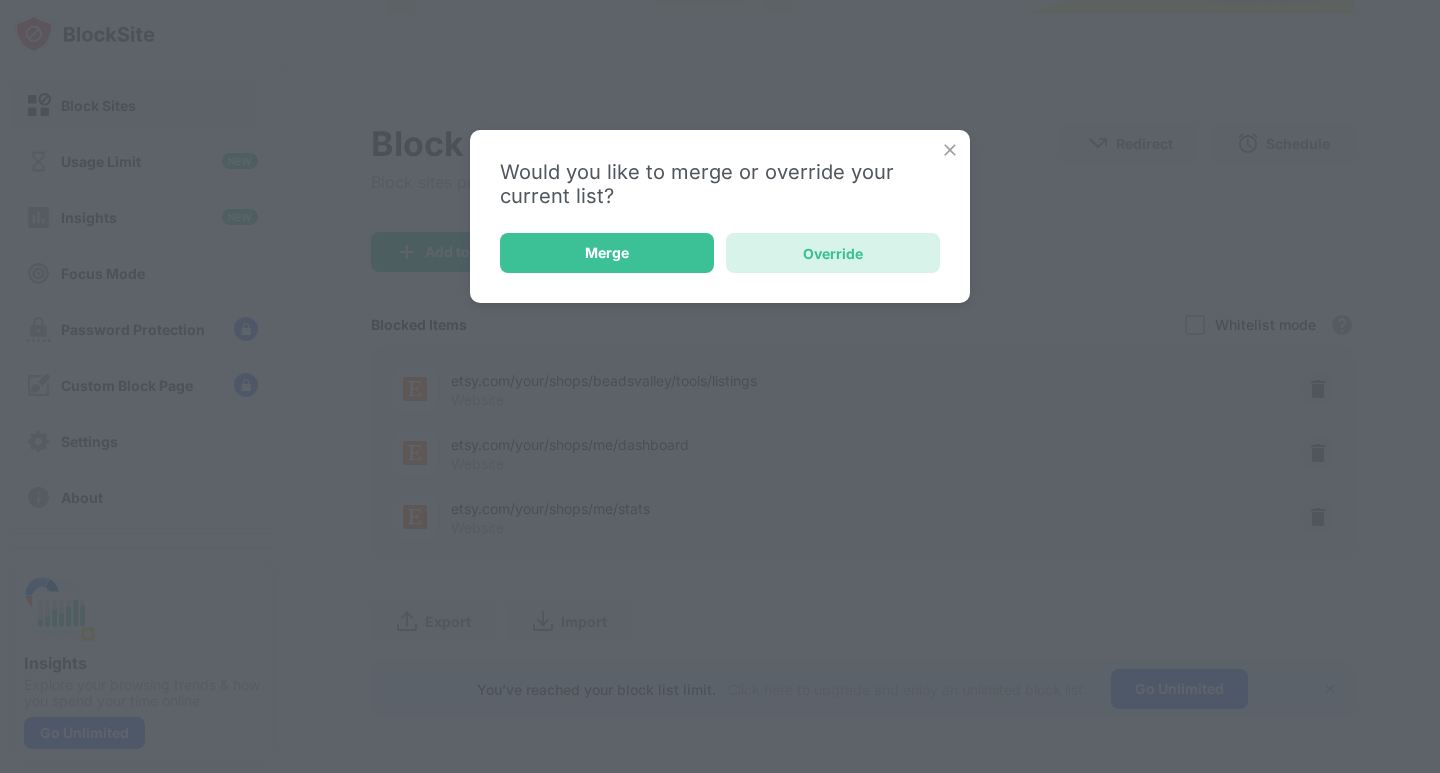 click on "Override" at bounding box center (833, 253) 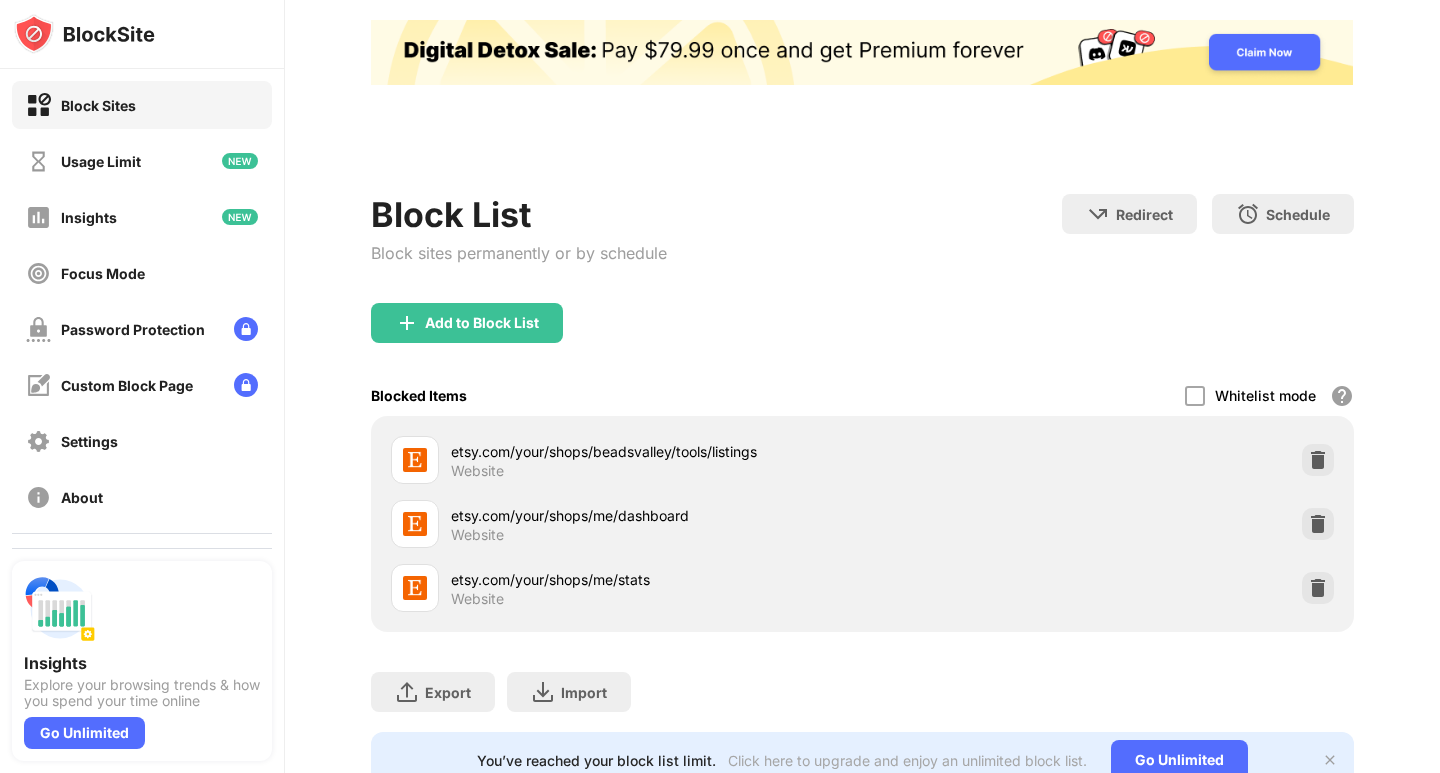 scroll, scrollTop: 191, scrollLeft: 0, axis: vertical 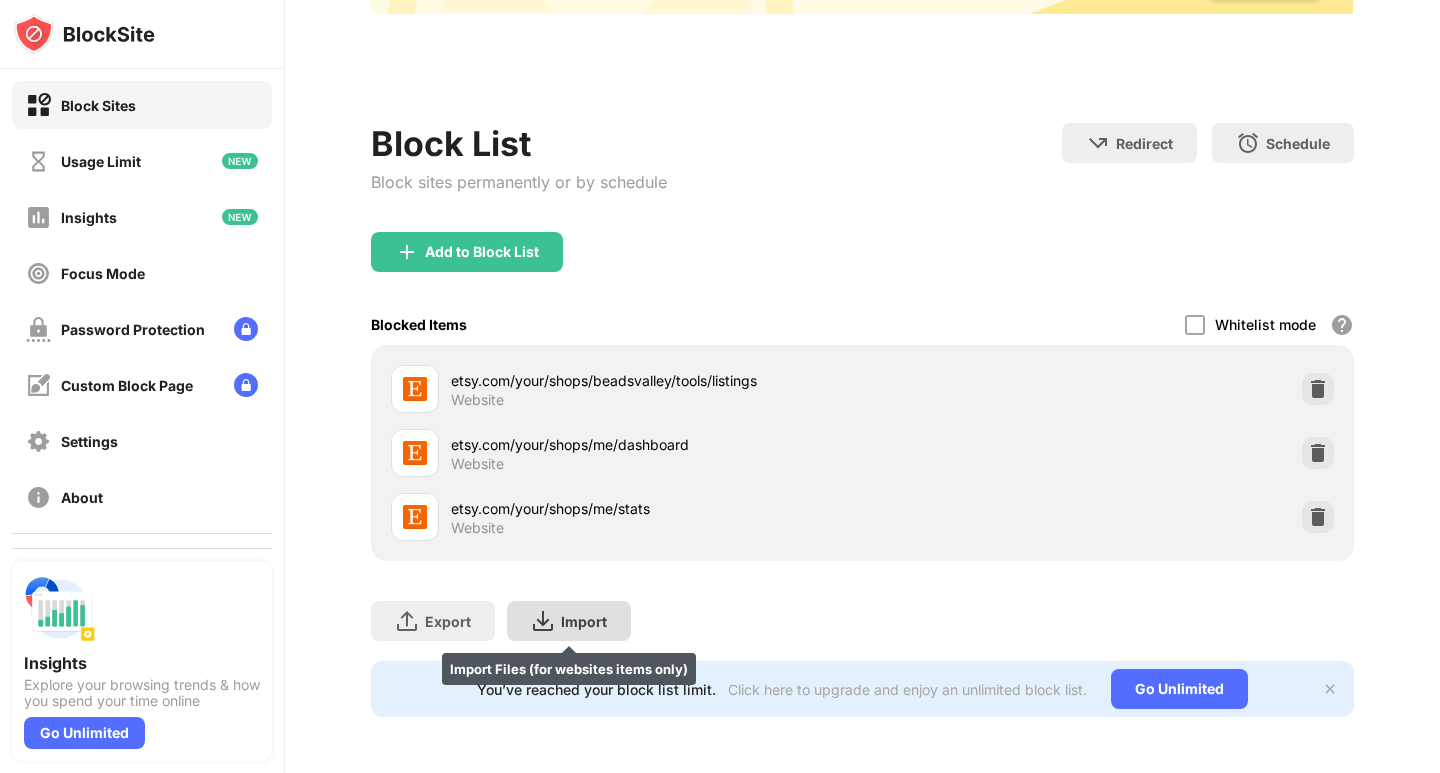 click at bounding box center [543, 621] 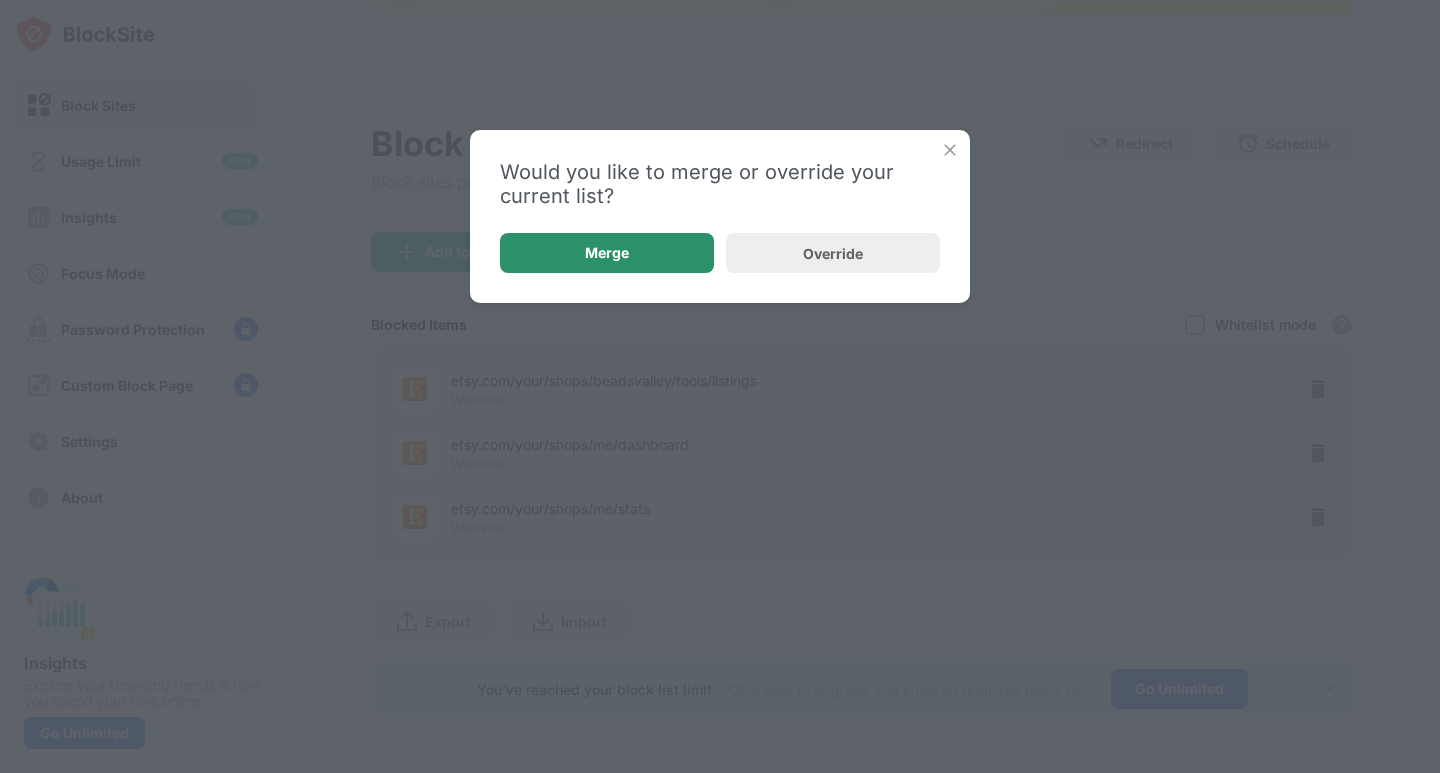 click on "Merge" at bounding box center (607, 253) 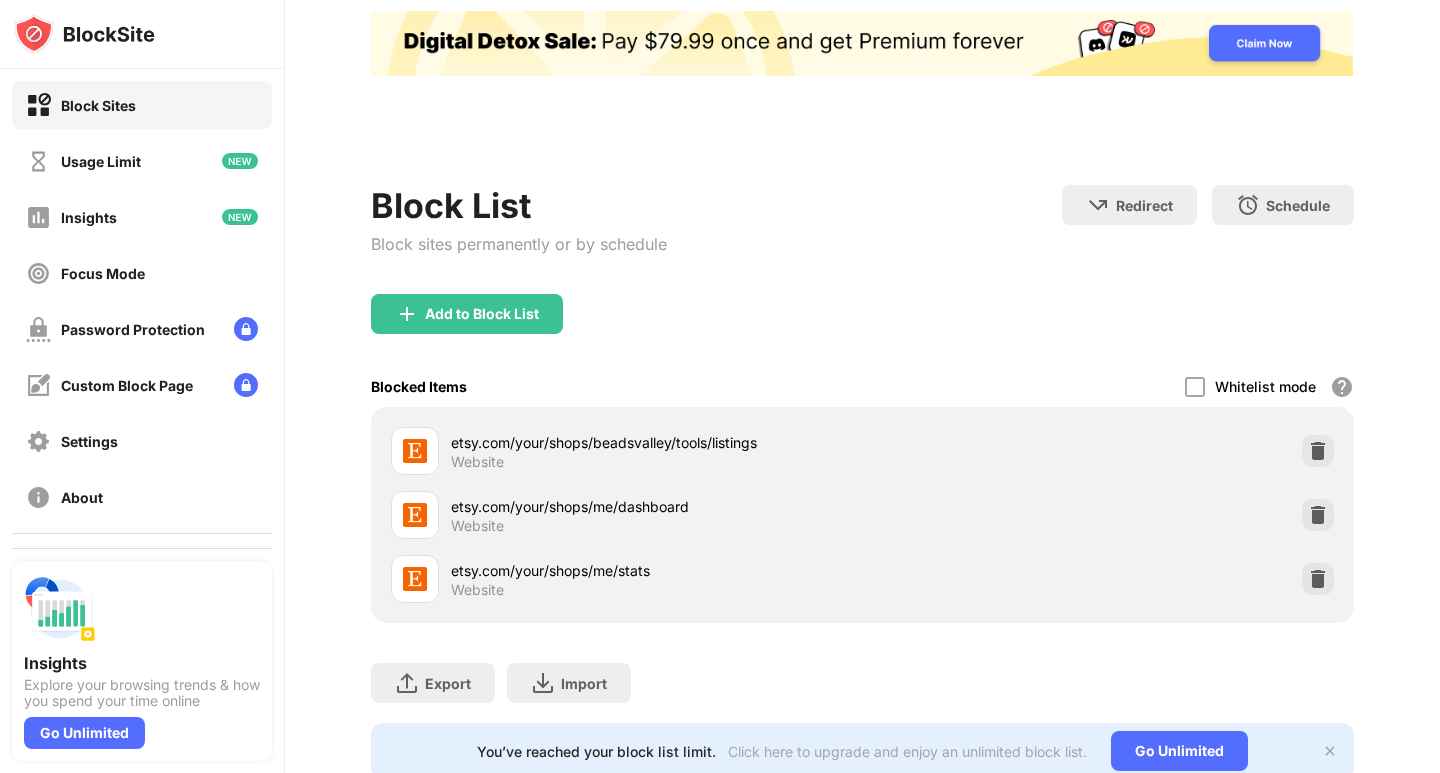 scroll, scrollTop: 0, scrollLeft: 0, axis: both 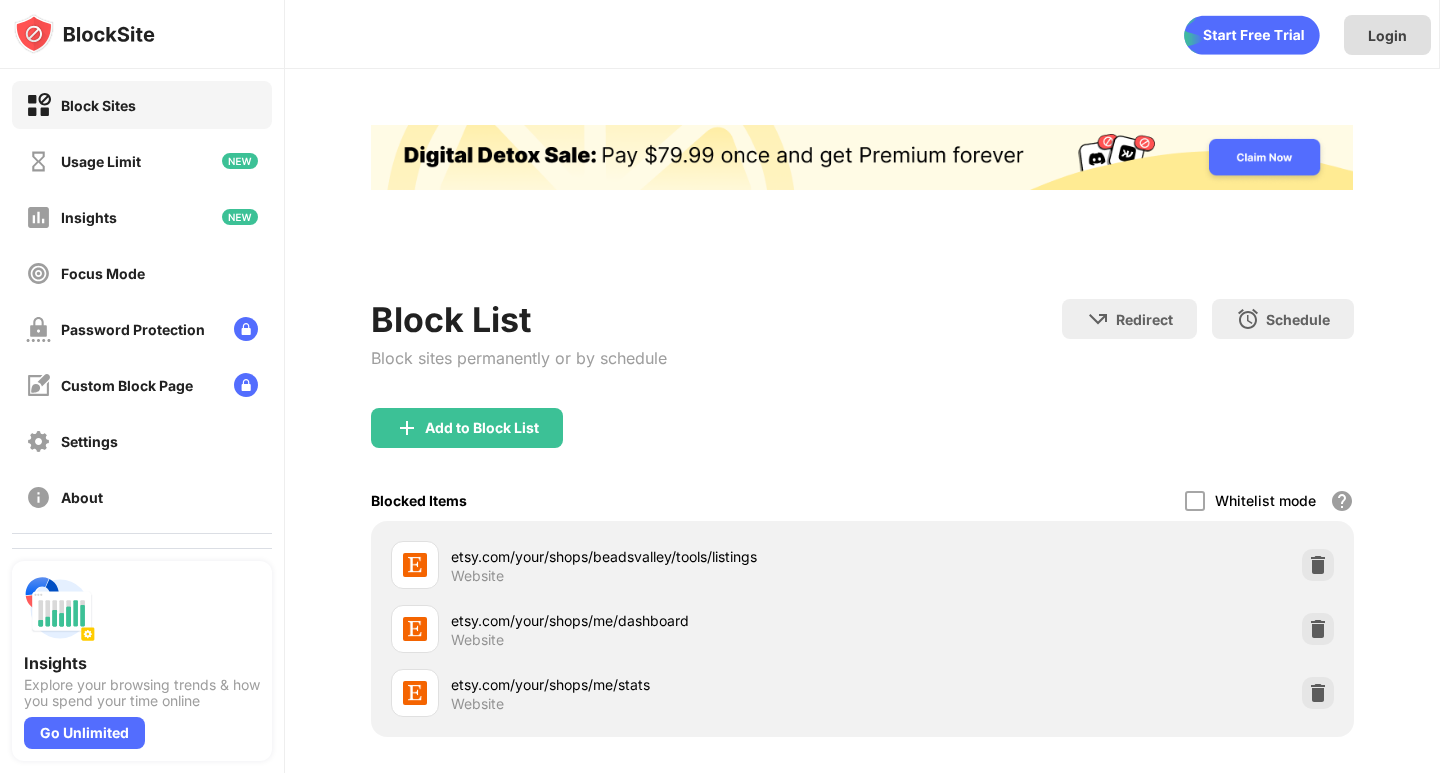 click on "Login" at bounding box center [1387, 35] 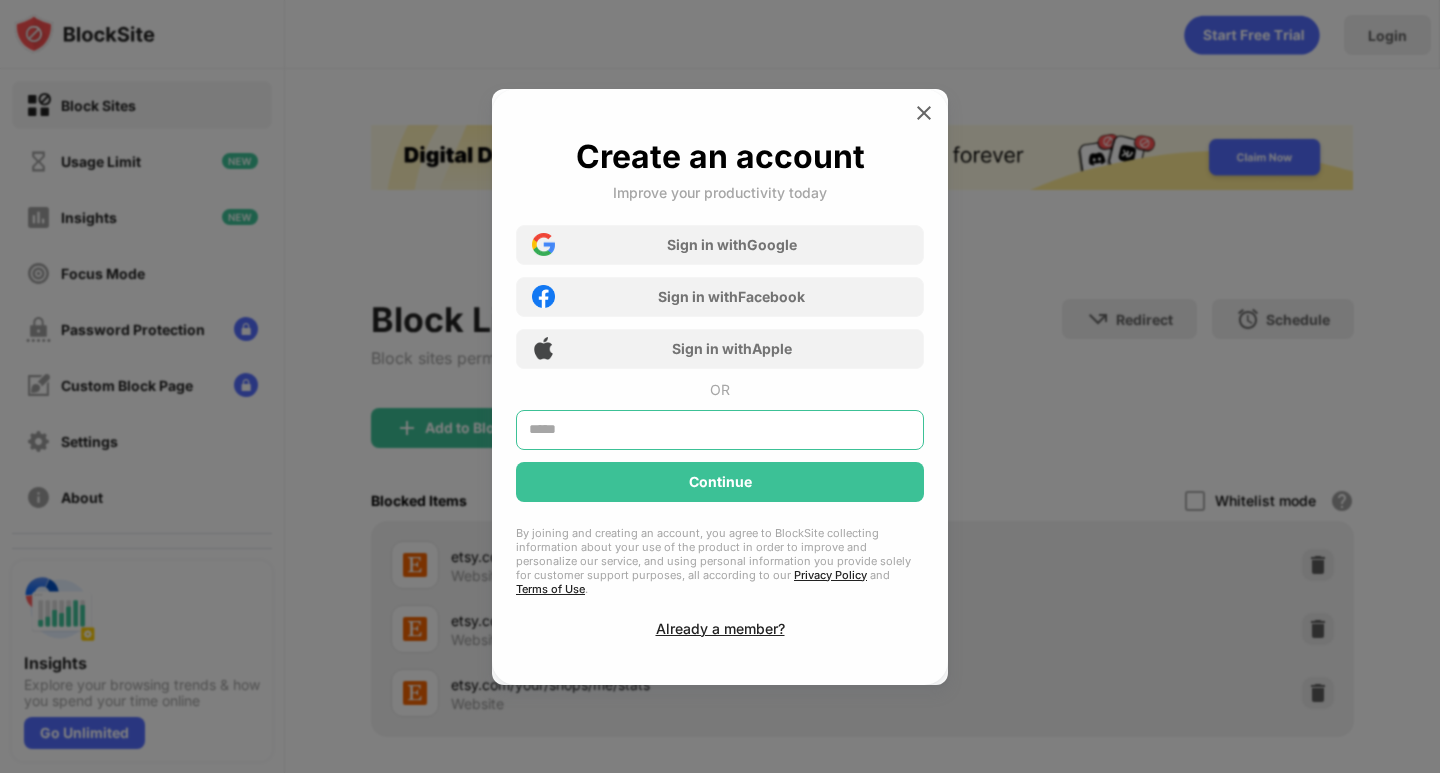 click at bounding box center (720, 430) 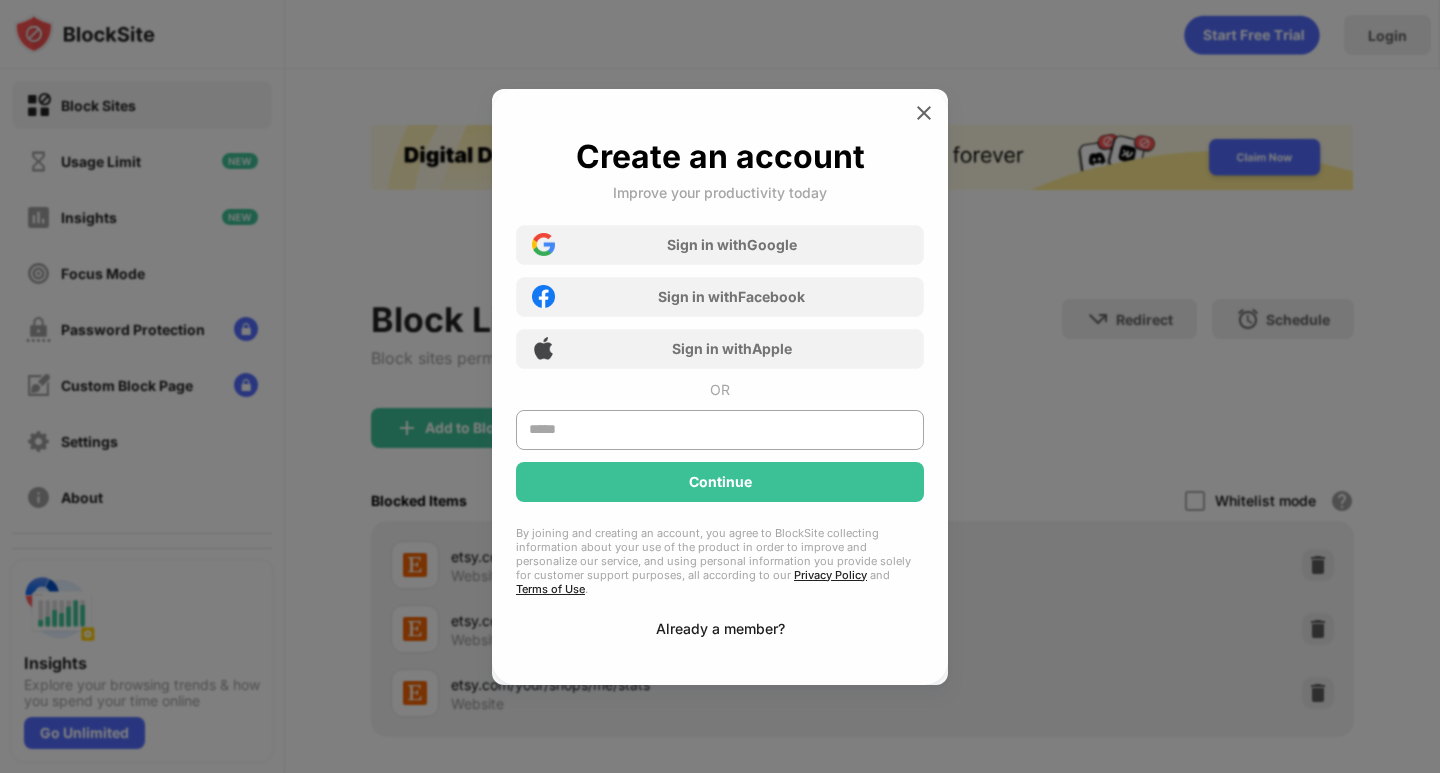 click on "Already a member?" at bounding box center (720, 628) 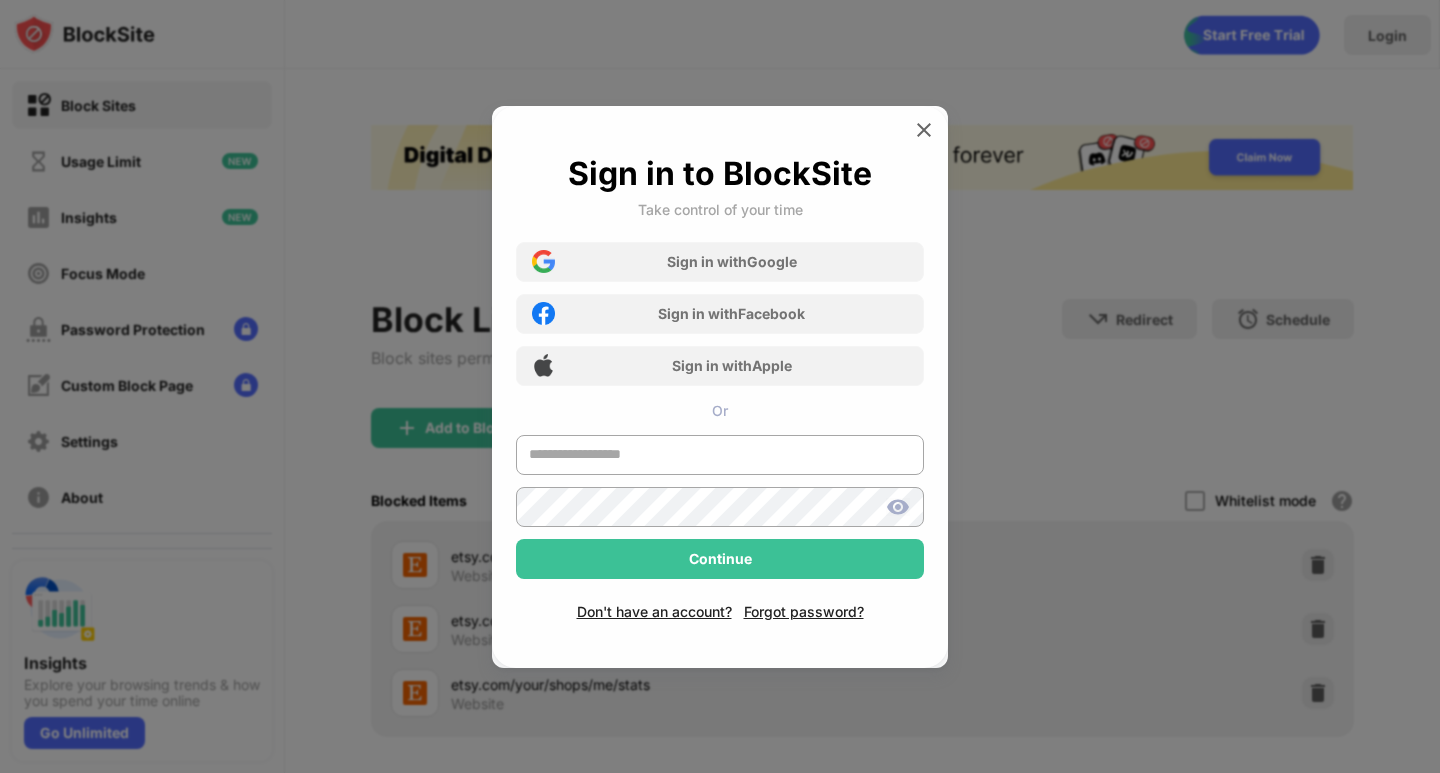 click on "Sign in with  Google Sign in with  Facebook Sign in with  Apple Or" at bounding box center [720, 384] 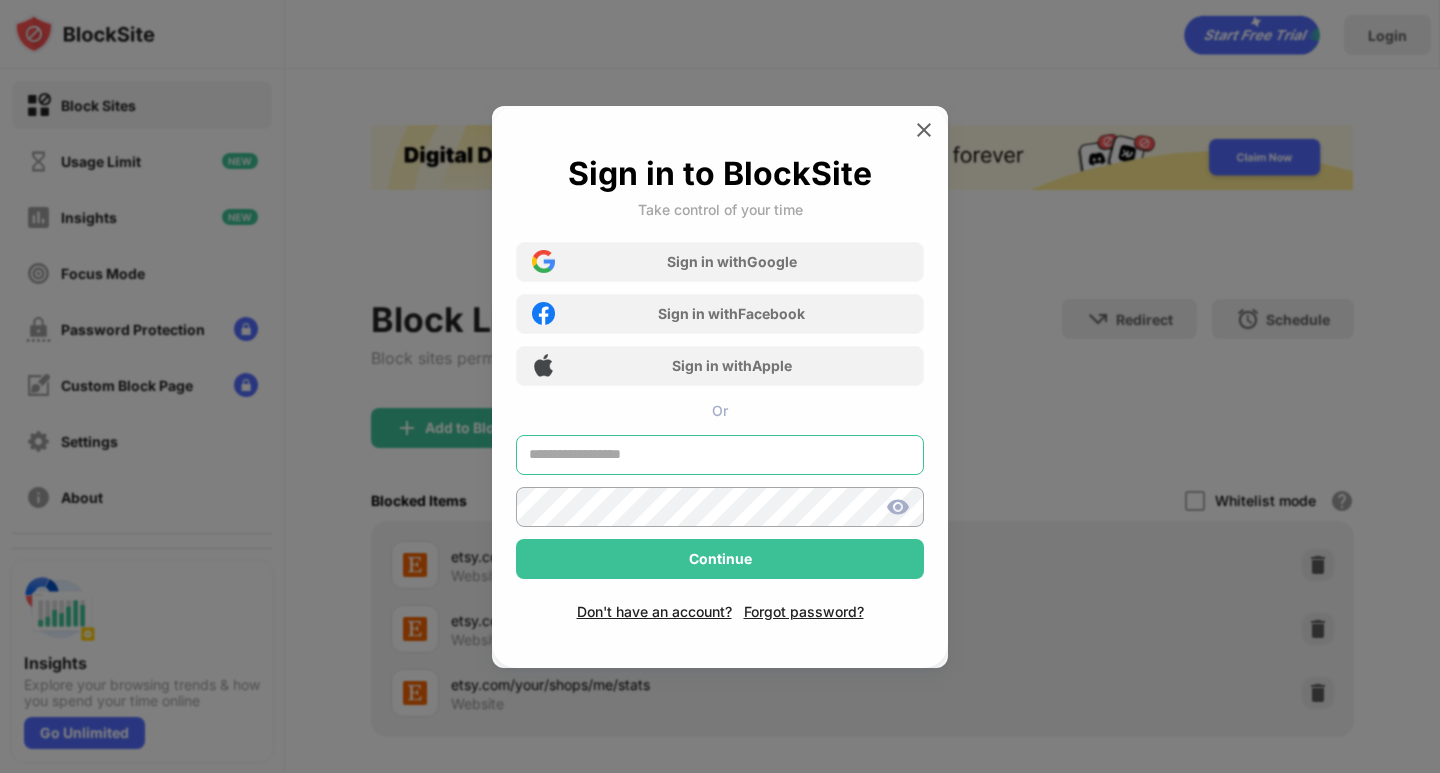 click at bounding box center [720, 455] 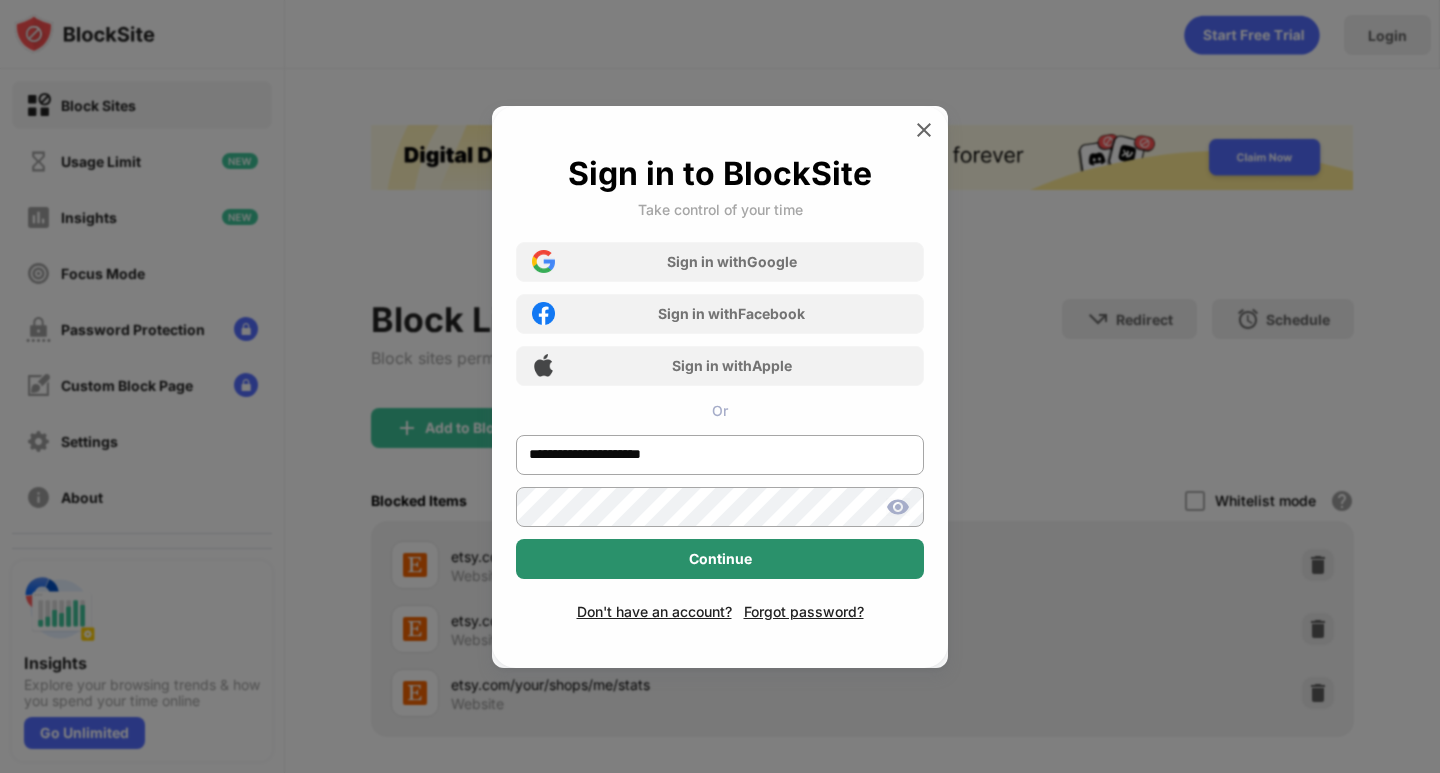 click on "Continue" at bounding box center (720, 559) 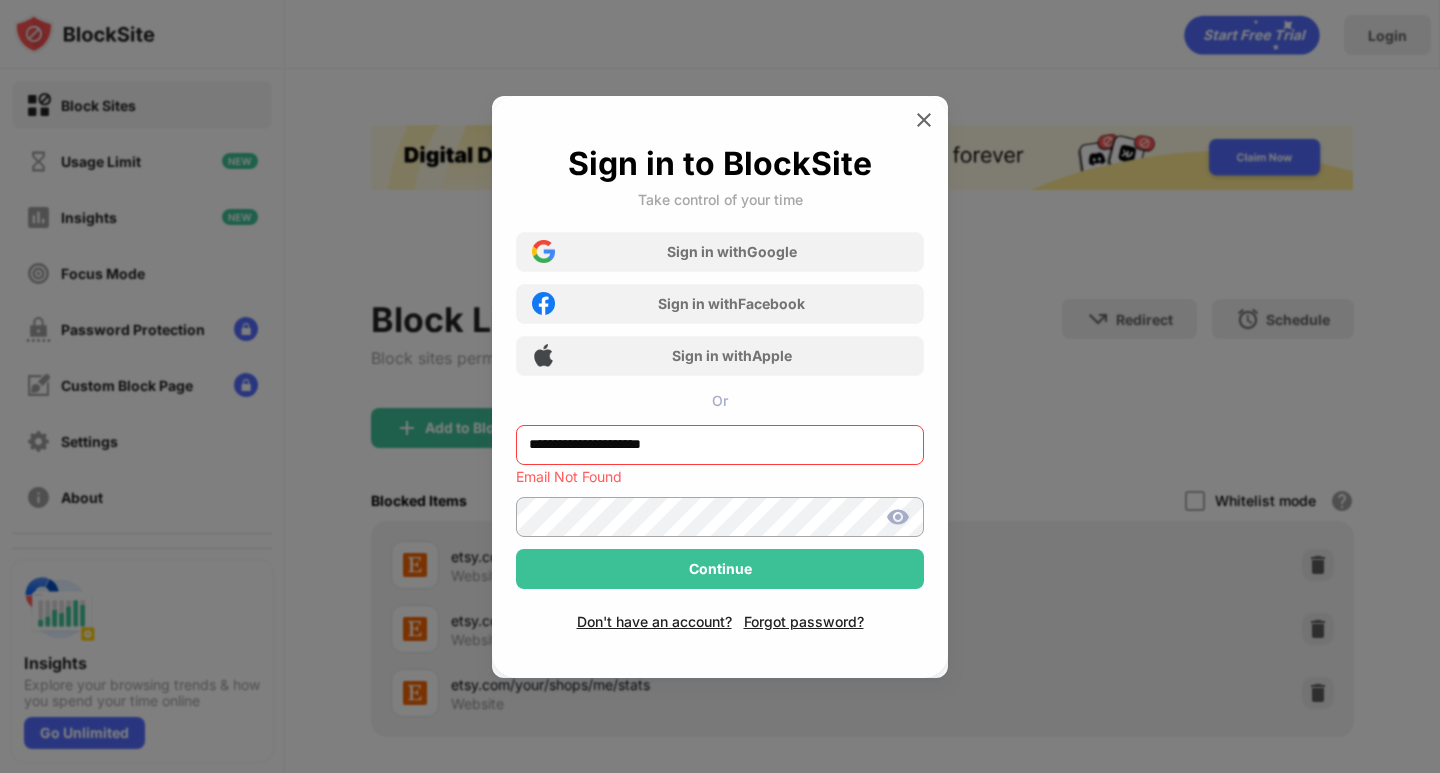 click at bounding box center [898, 517] 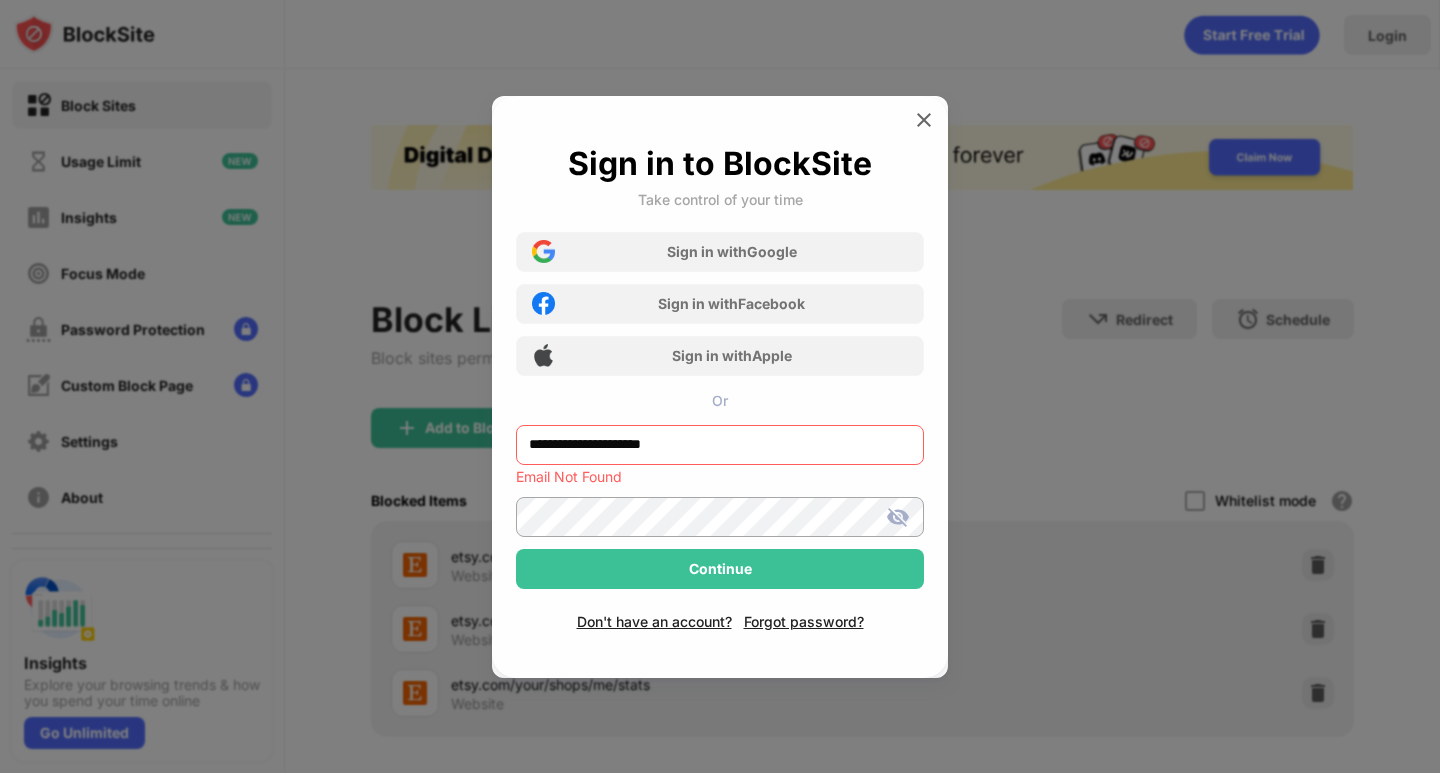 click on "**********" at bounding box center [720, 445] 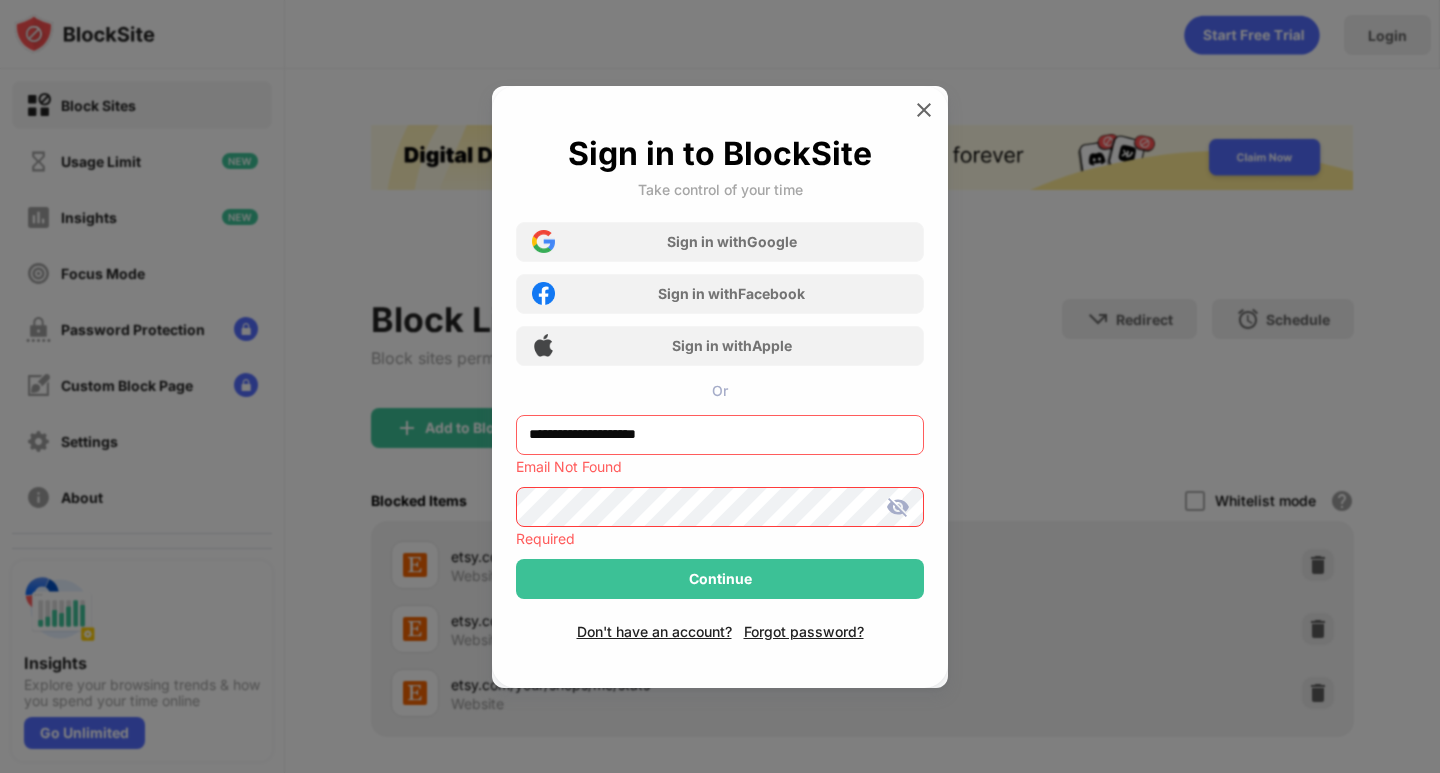 type on "**********" 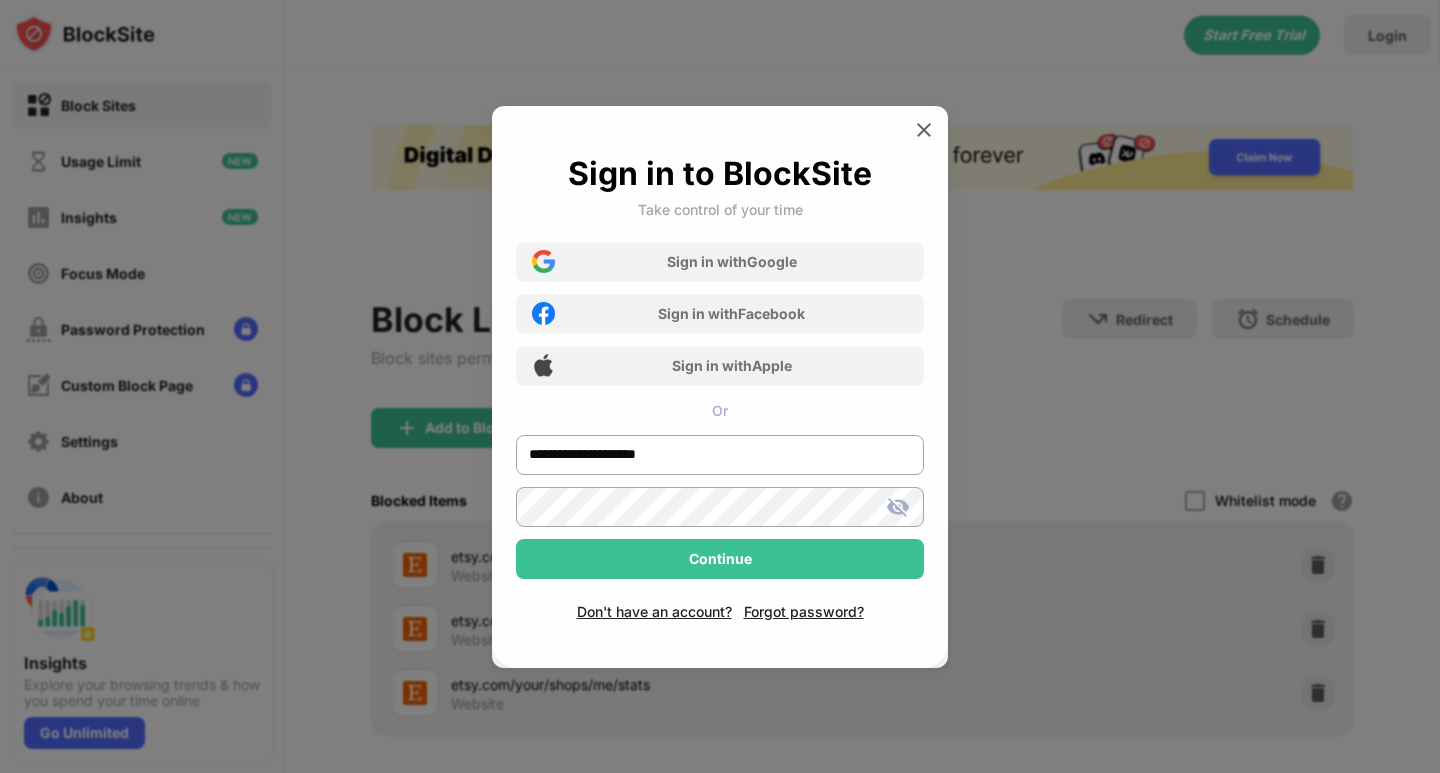 click on "**********" at bounding box center [720, 387] 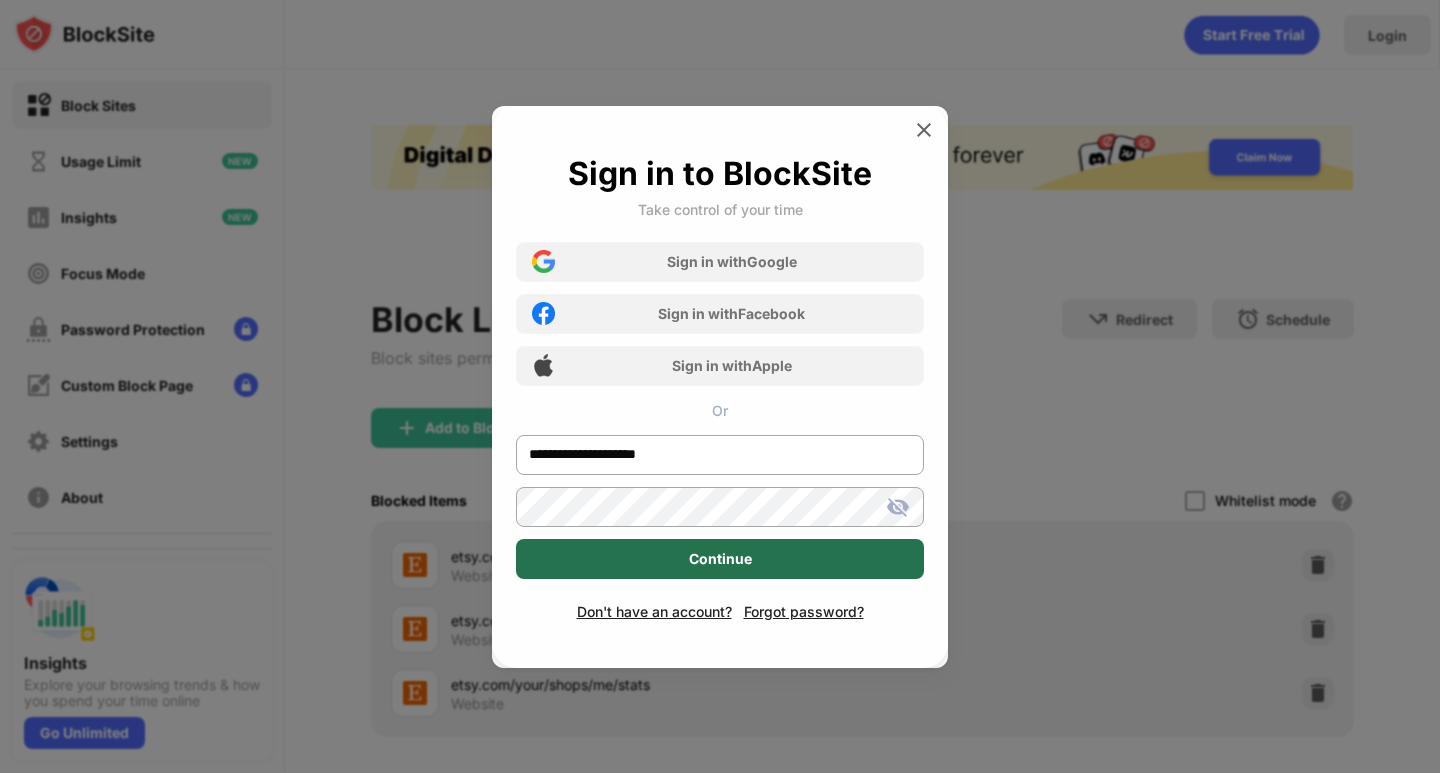 click on "Continue" at bounding box center (720, 559) 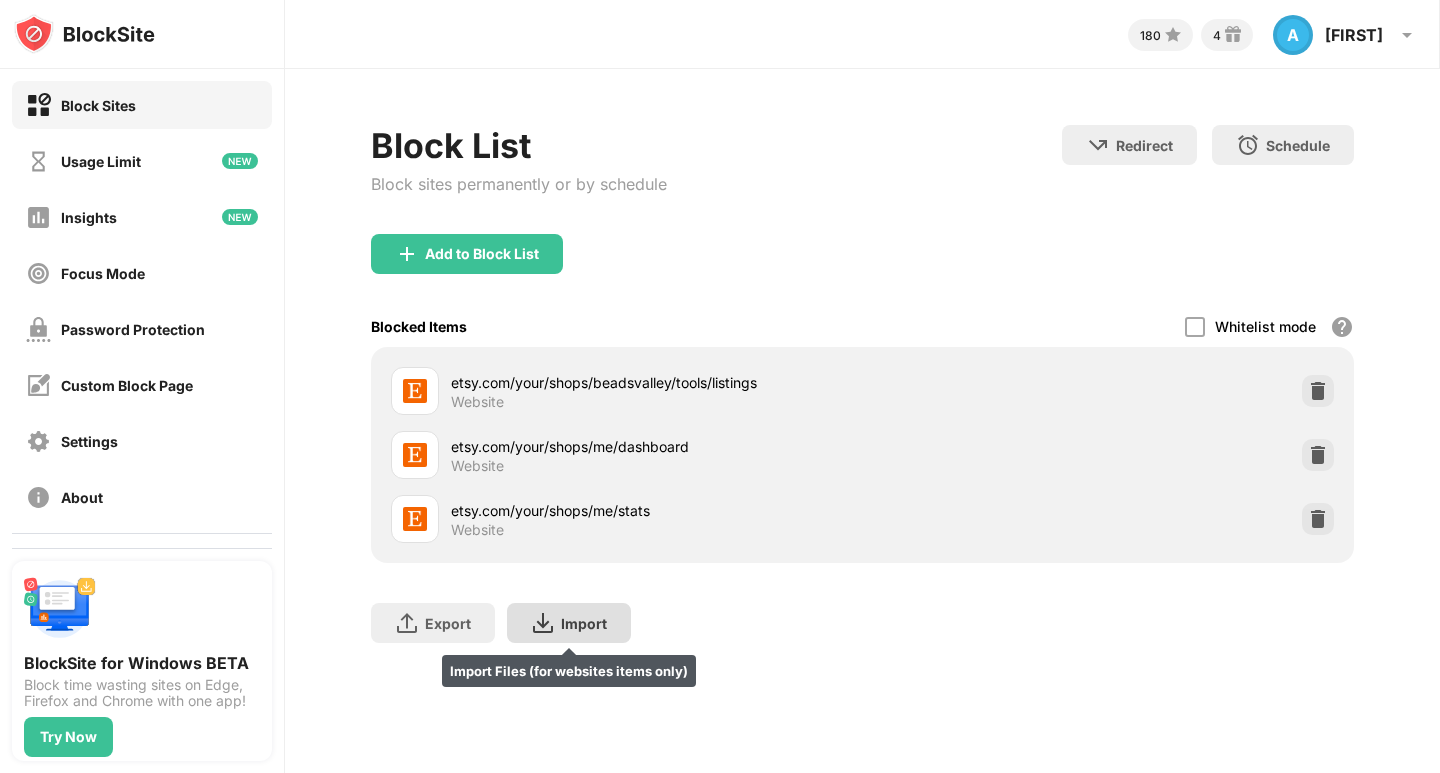 click on "Import Import Files (for websites items only)" at bounding box center [569, 623] 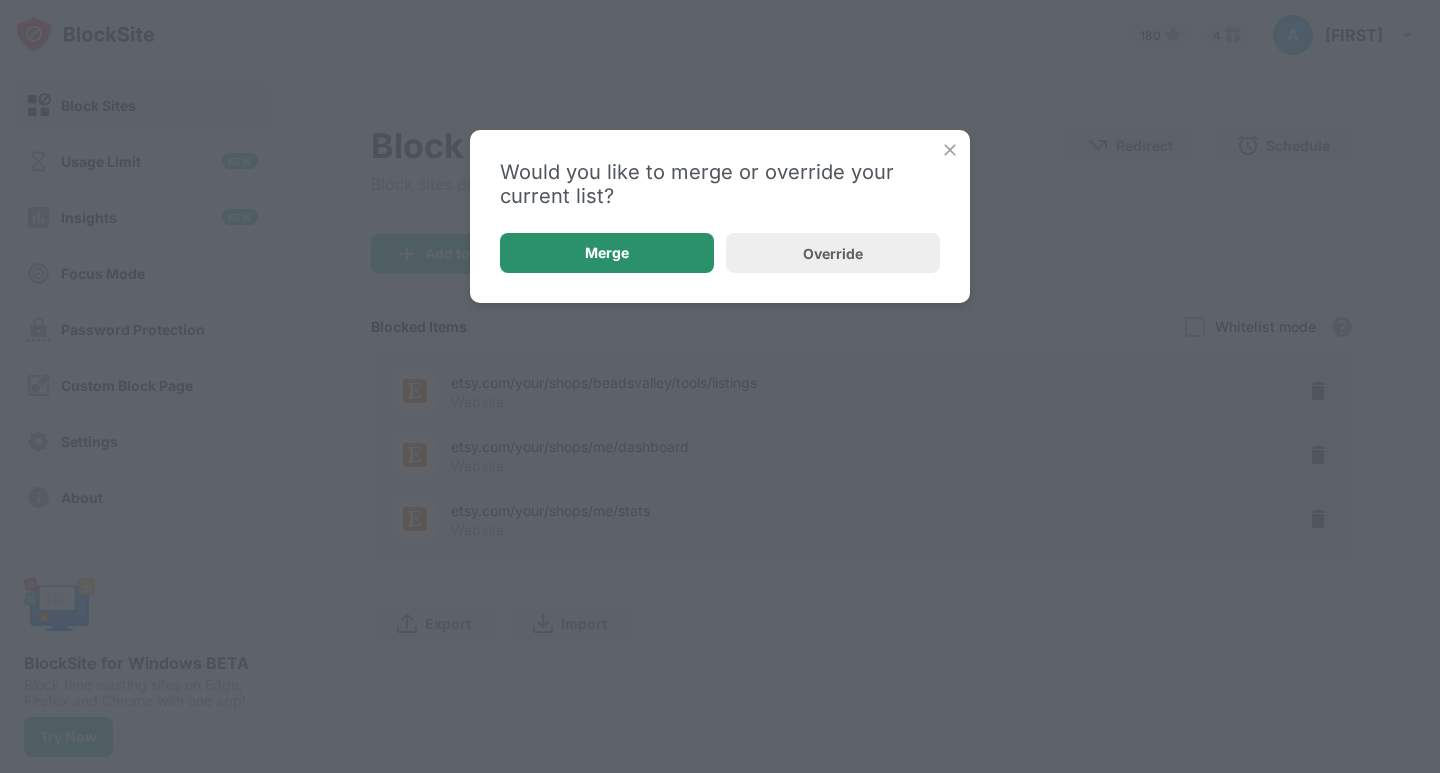 click on "Merge" at bounding box center (607, 253) 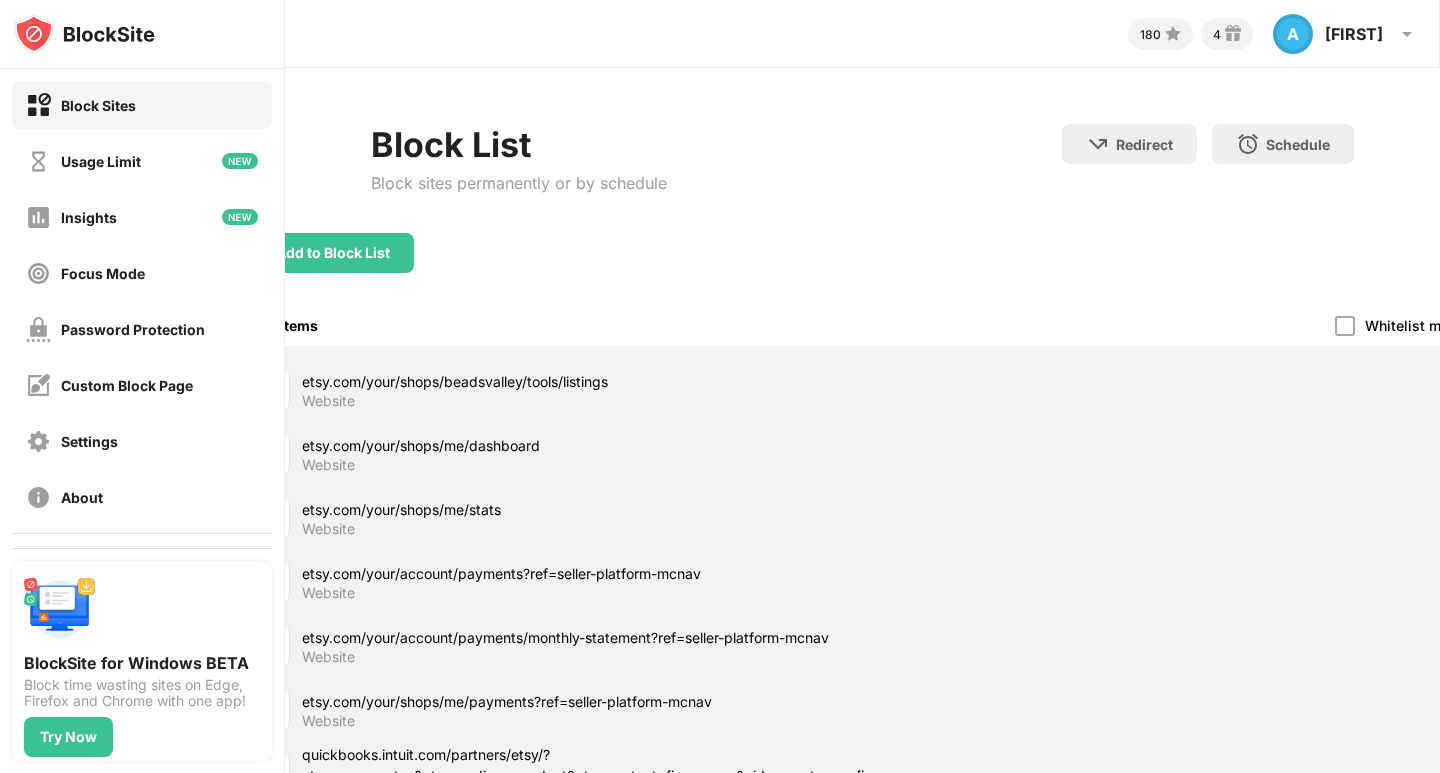 scroll, scrollTop: 0, scrollLeft: 0, axis: both 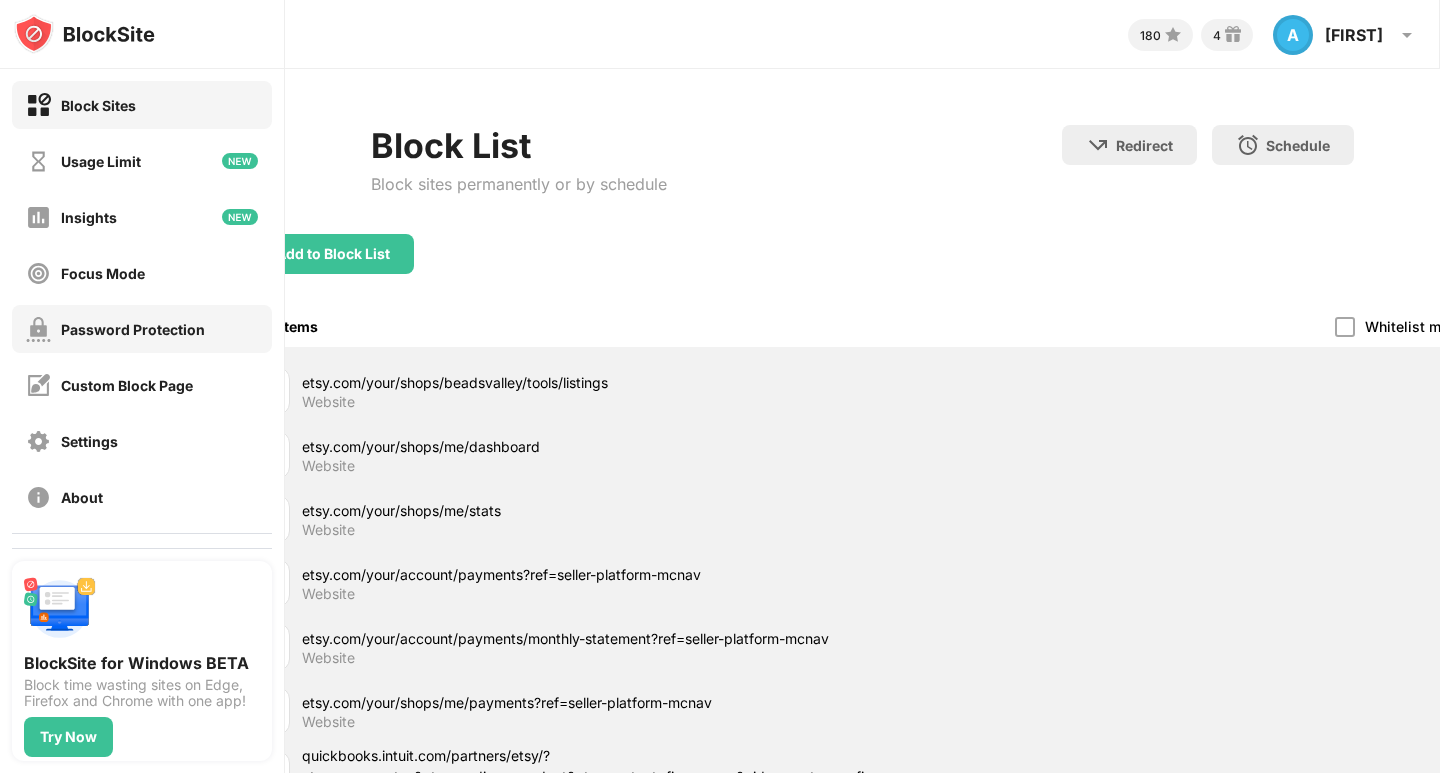 click on "Password Protection" at bounding box center [133, 329] 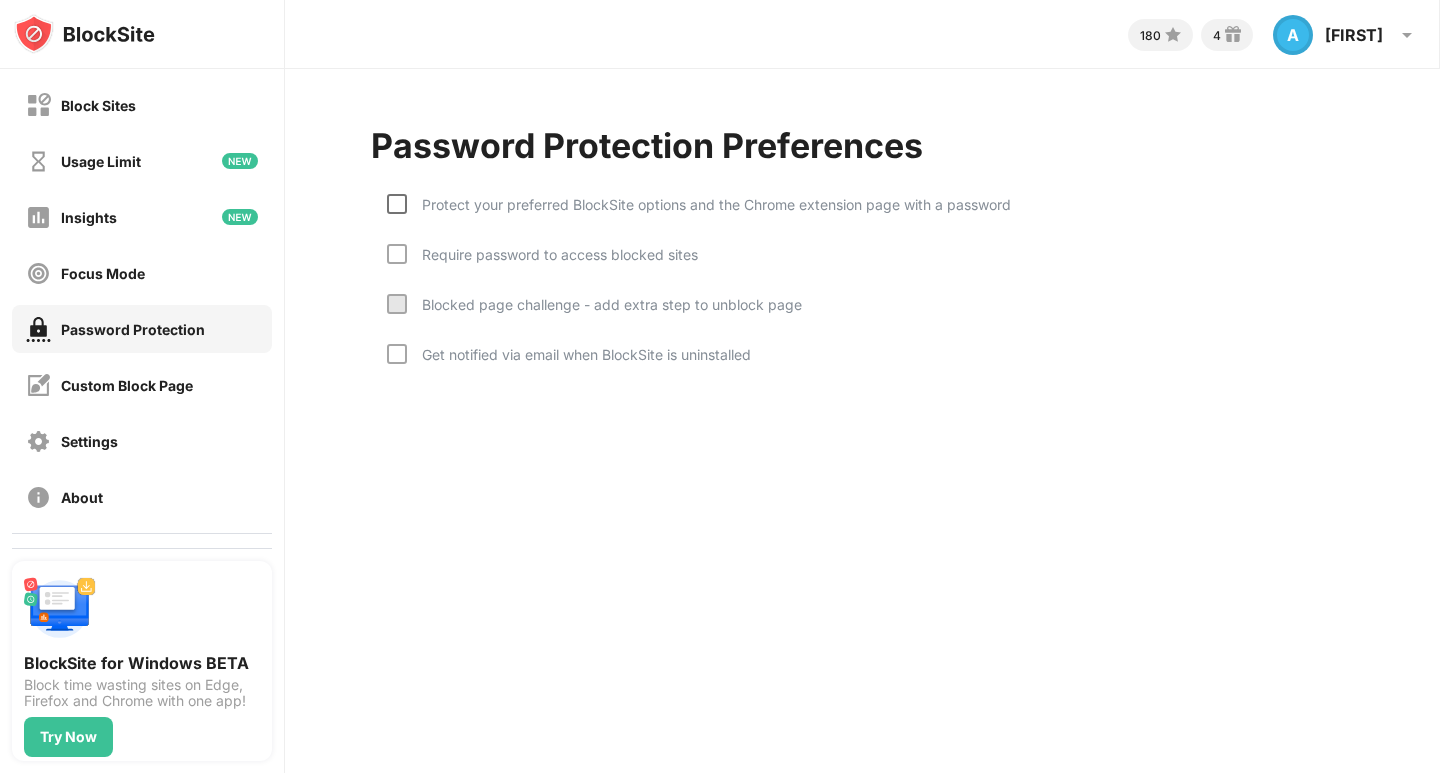 click at bounding box center [397, 204] 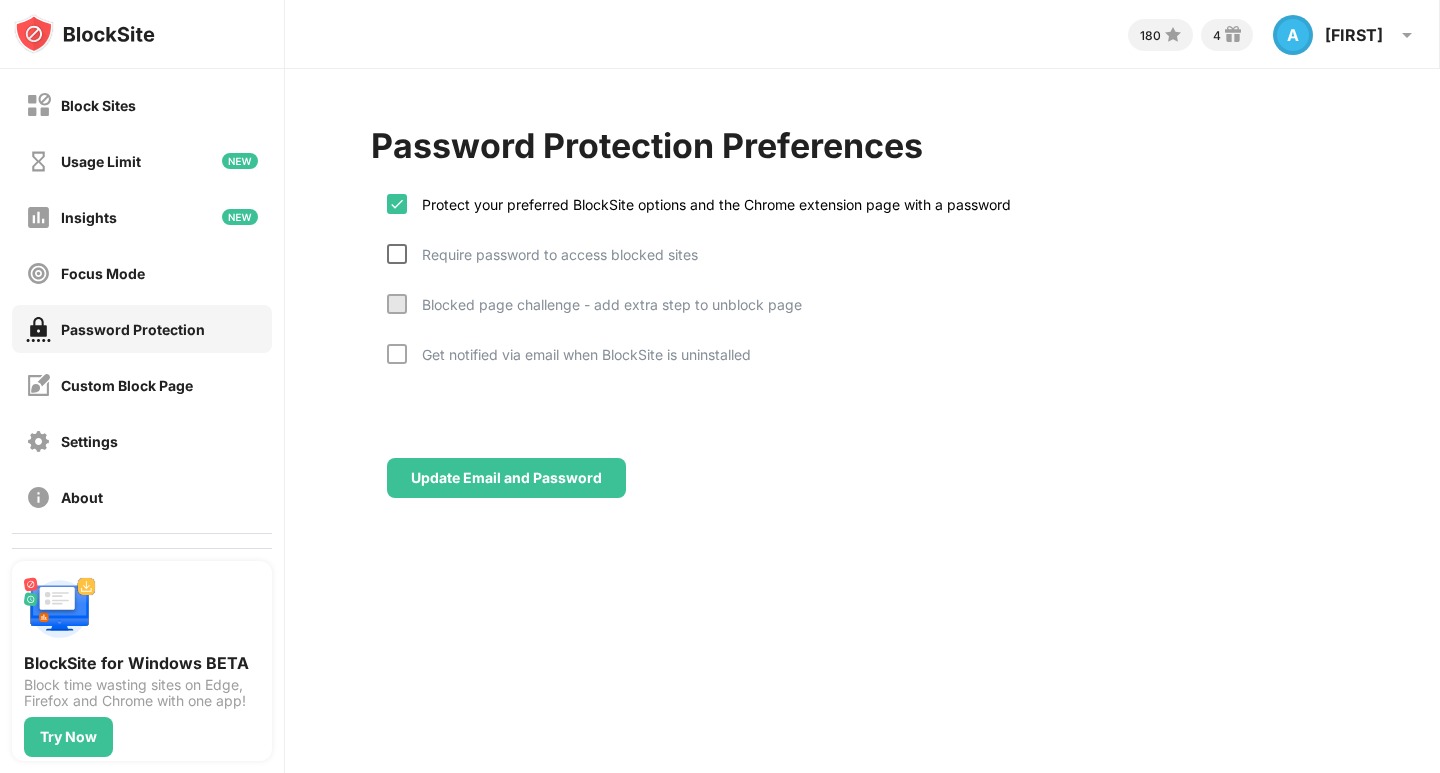 click at bounding box center (397, 254) 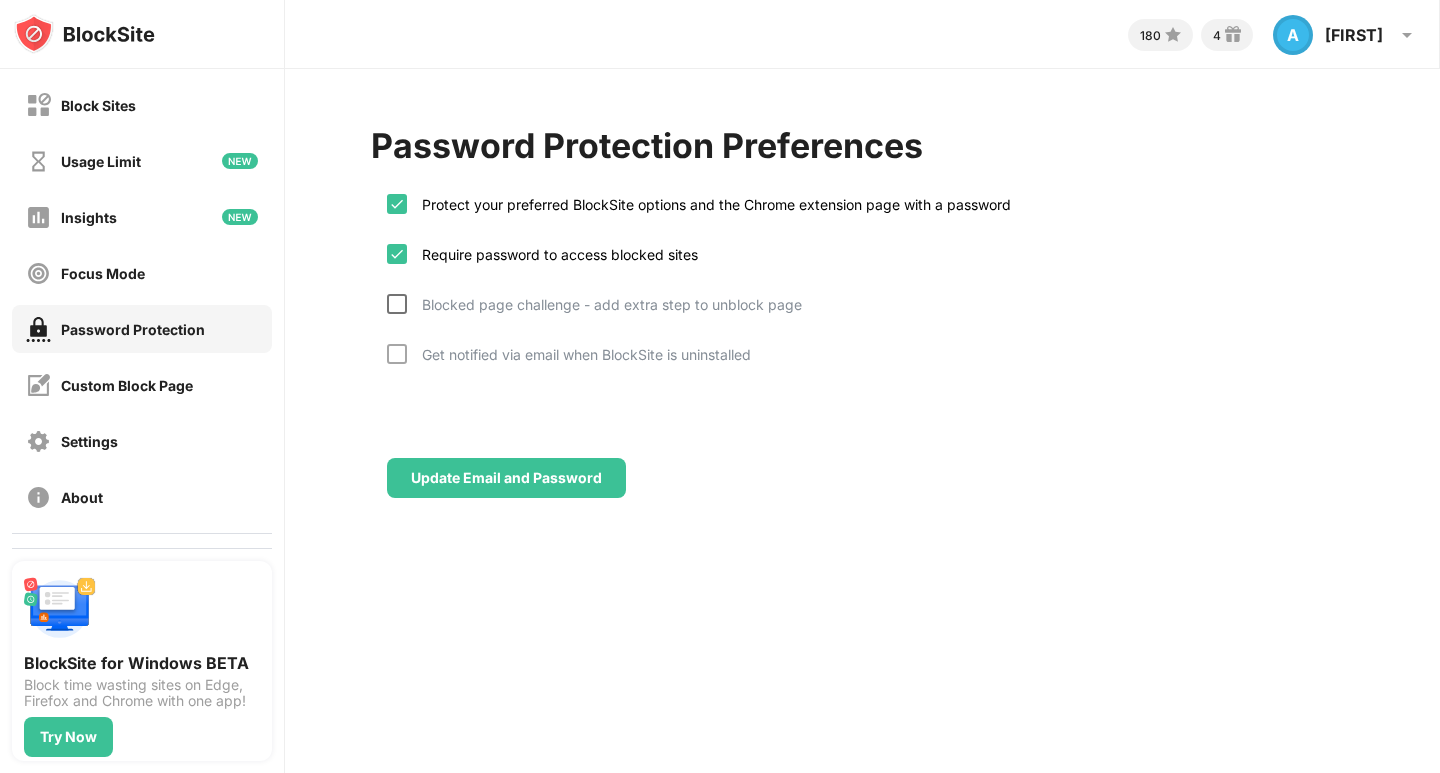 click at bounding box center (397, 304) 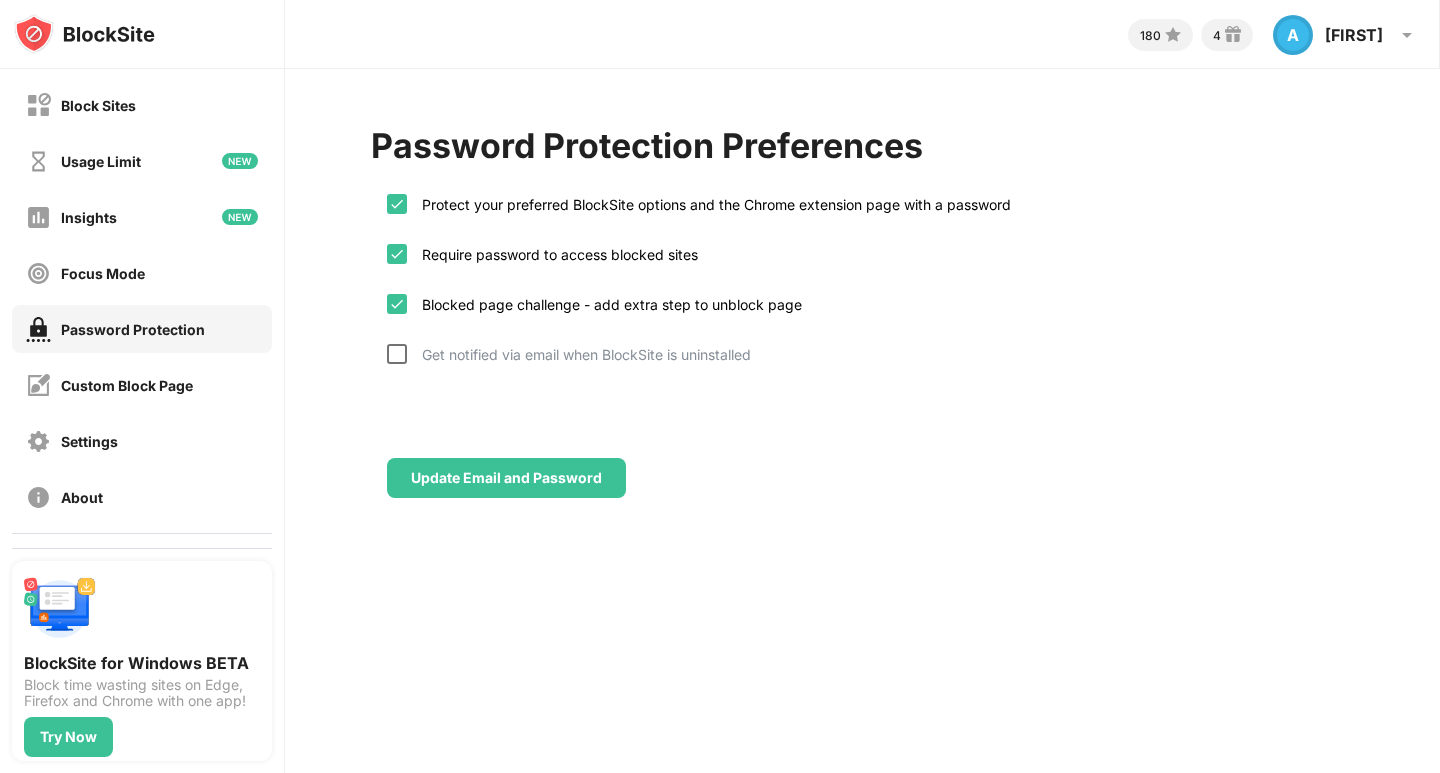 click at bounding box center [397, 354] 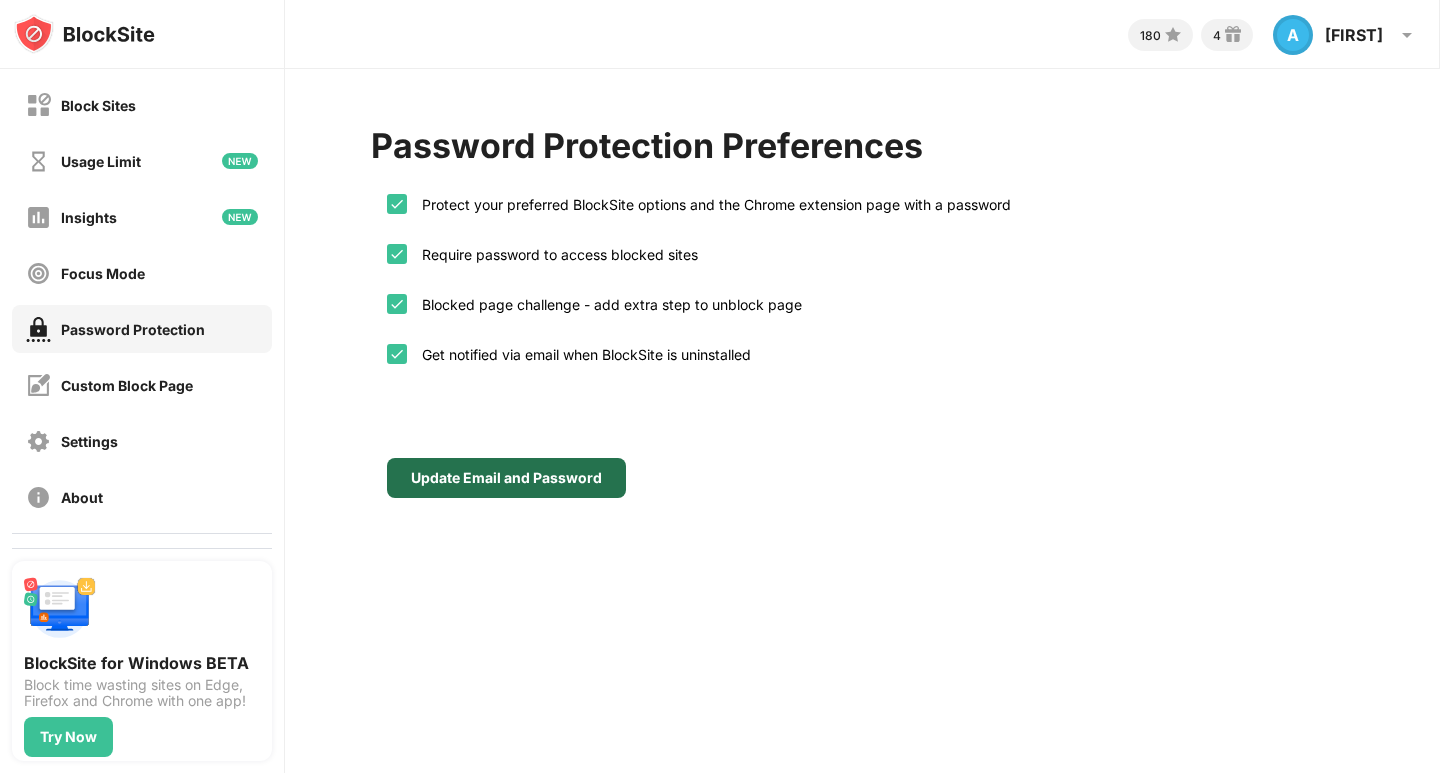 click on "Update Email and Password" at bounding box center [506, 478] 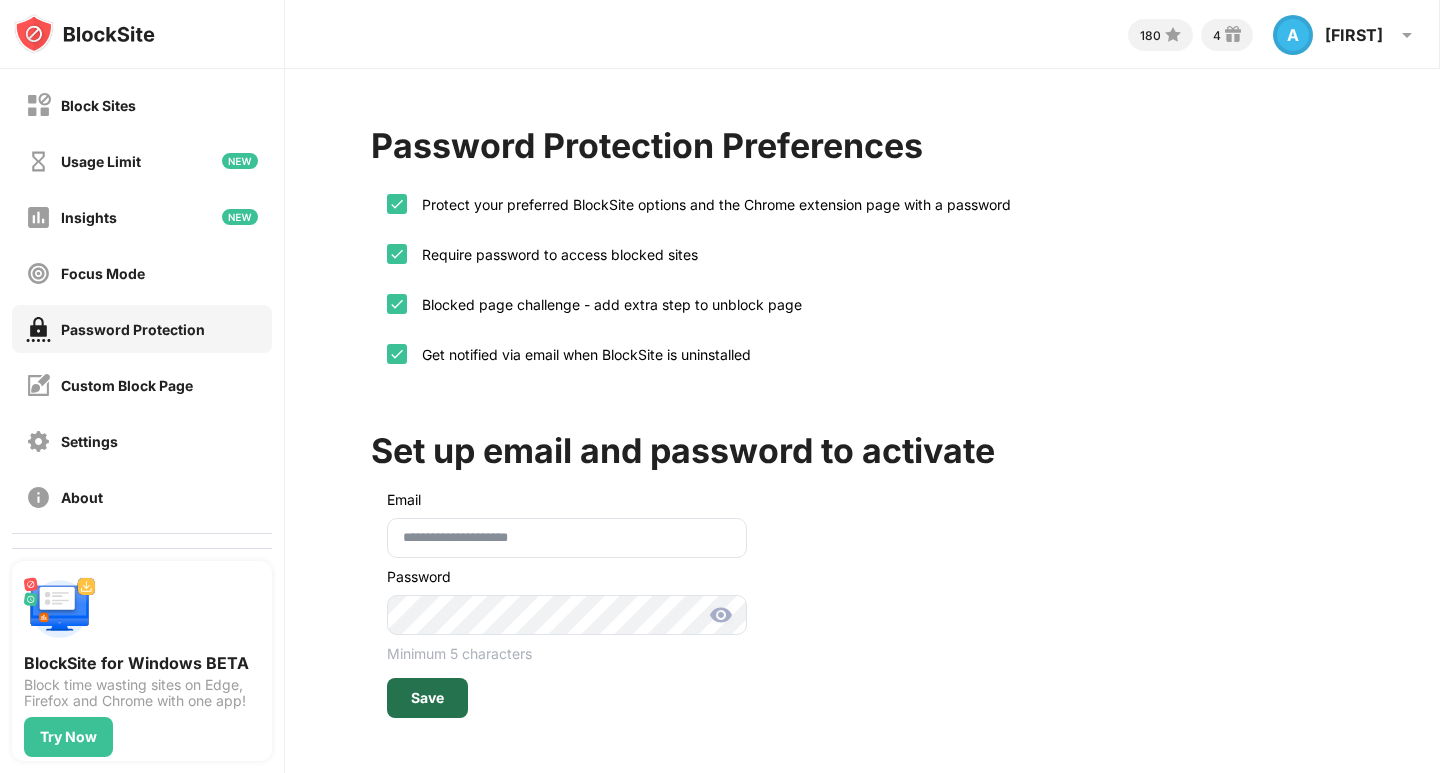 click on "Save" at bounding box center [427, 698] 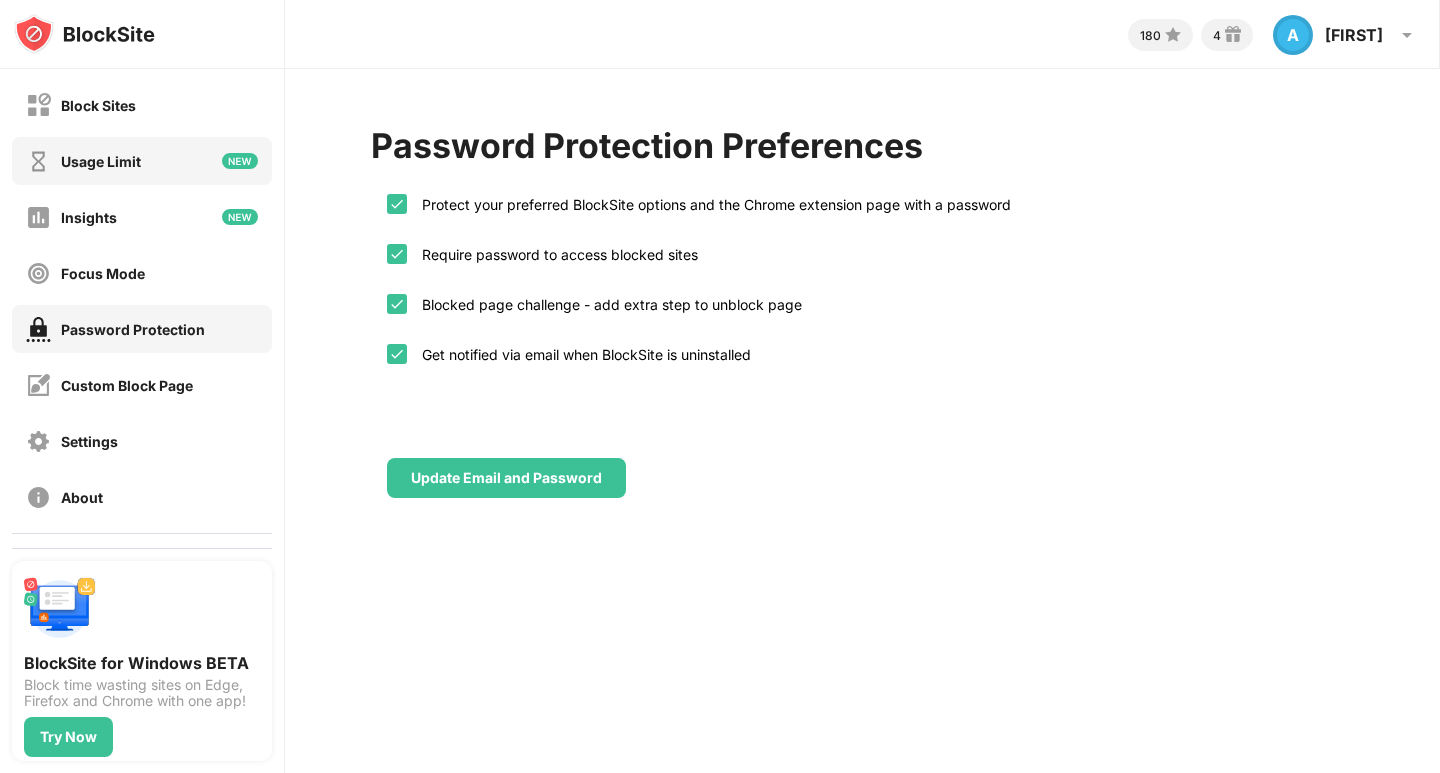 click on "Usage Limit" at bounding box center (101, 161) 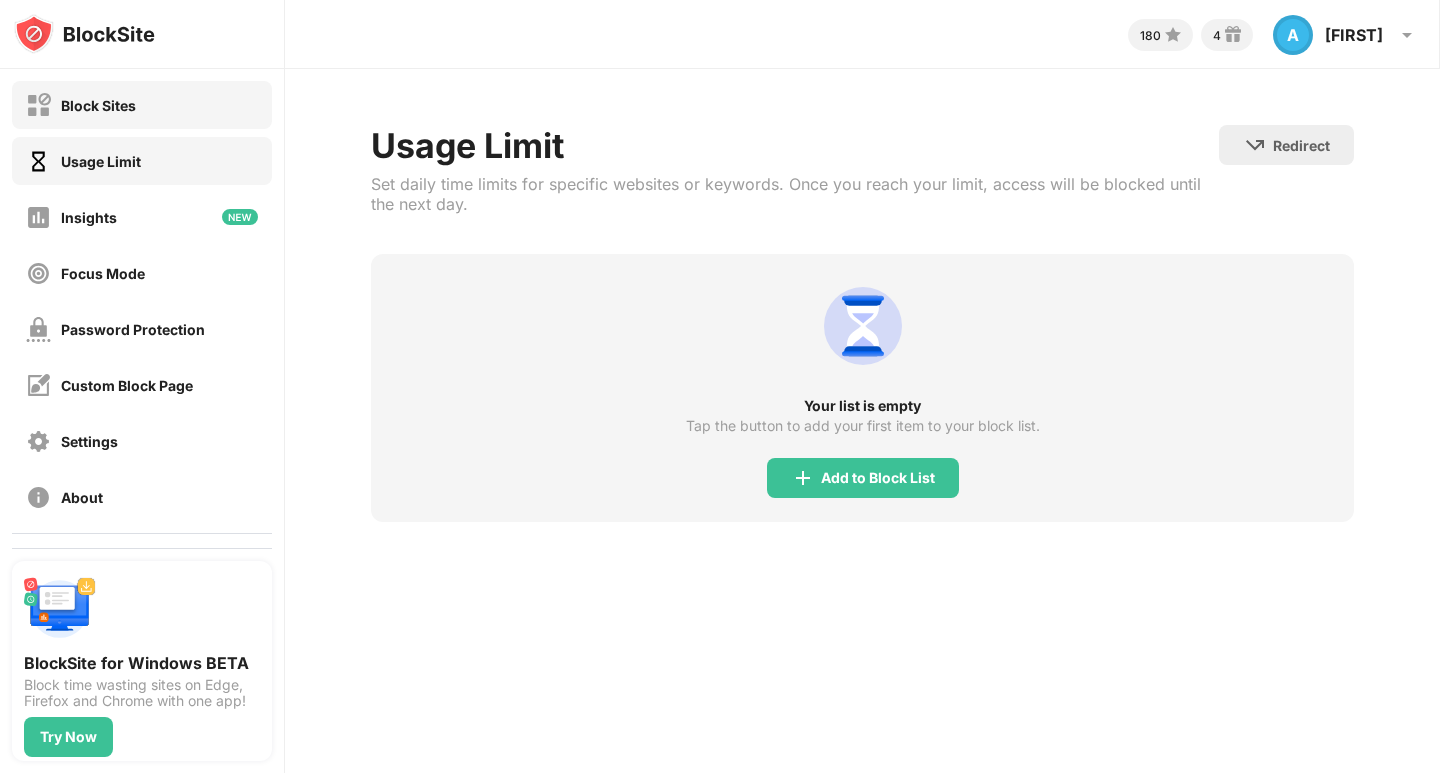 click on "Block Sites" at bounding box center [98, 105] 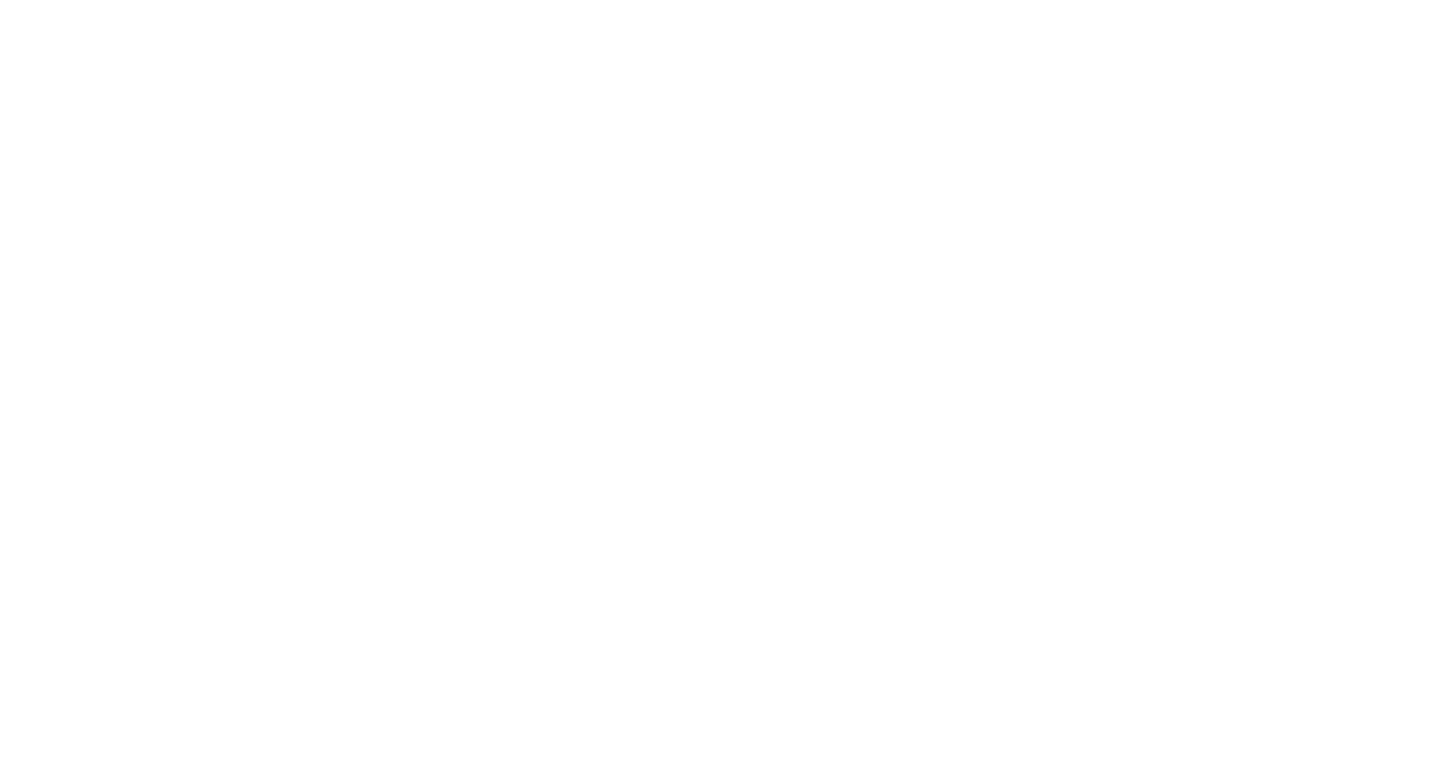 scroll, scrollTop: 0, scrollLeft: 0, axis: both 